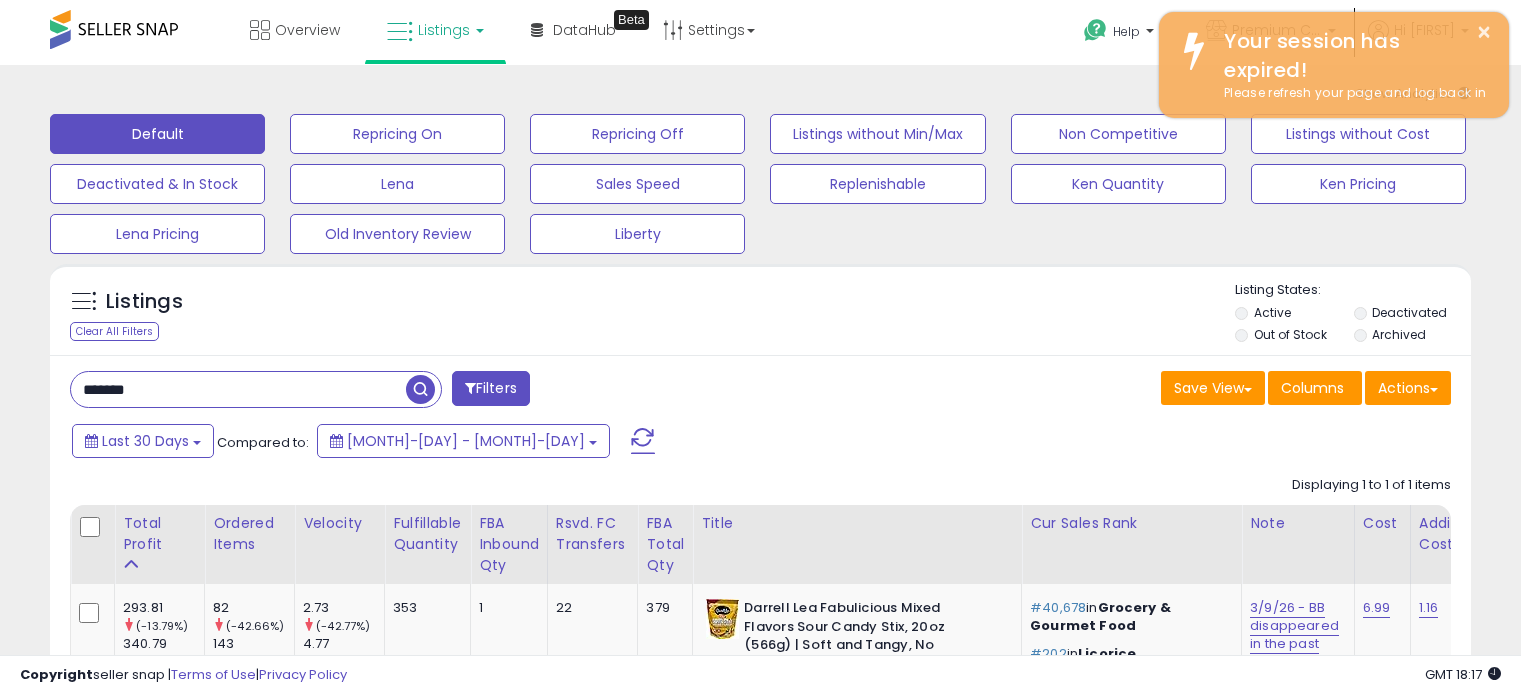 scroll, scrollTop: 0, scrollLeft: 0, axis: both 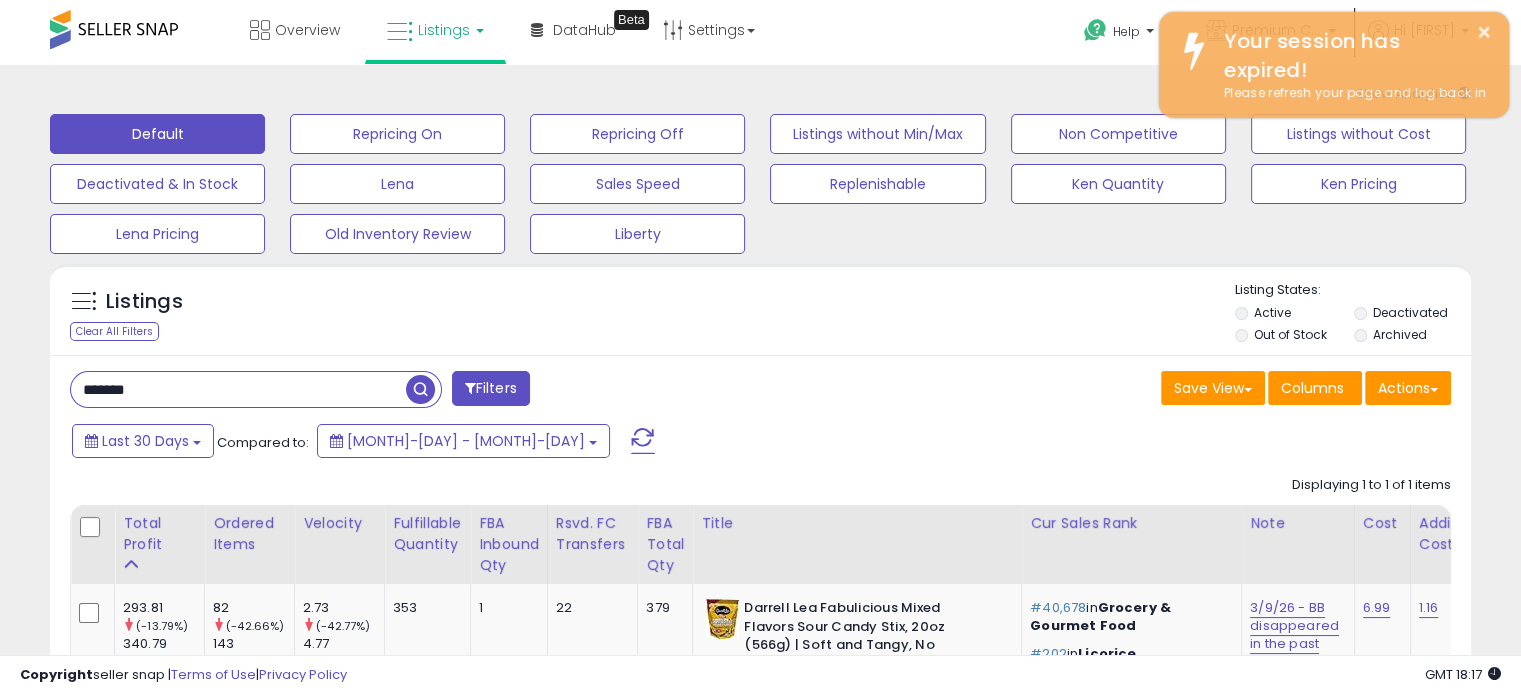 drag, startPoint x: 0, startPoint y: 0, endPoint x: 12, endPoint y: 360, distance: 360.19995 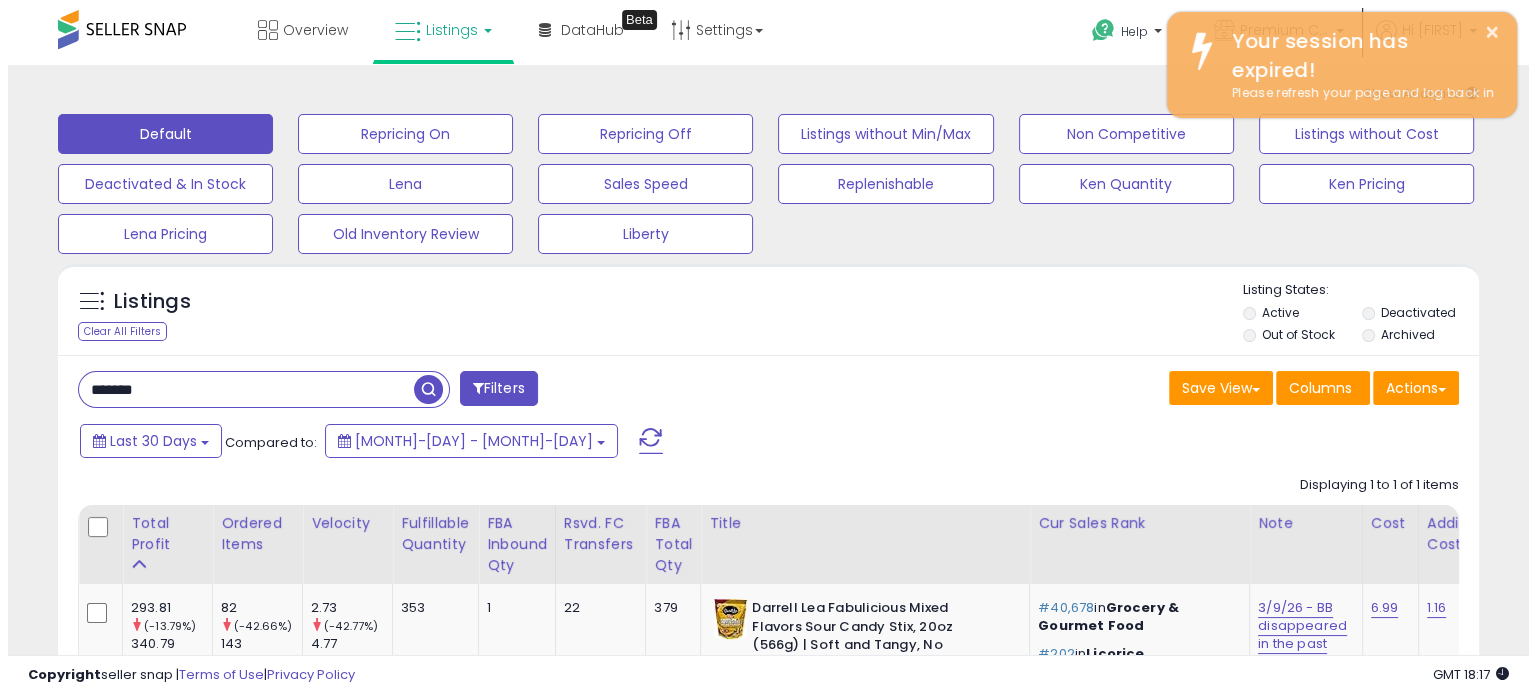 scroll, scrollTop: 0, scrollLeft: 1288, axis: horizontal 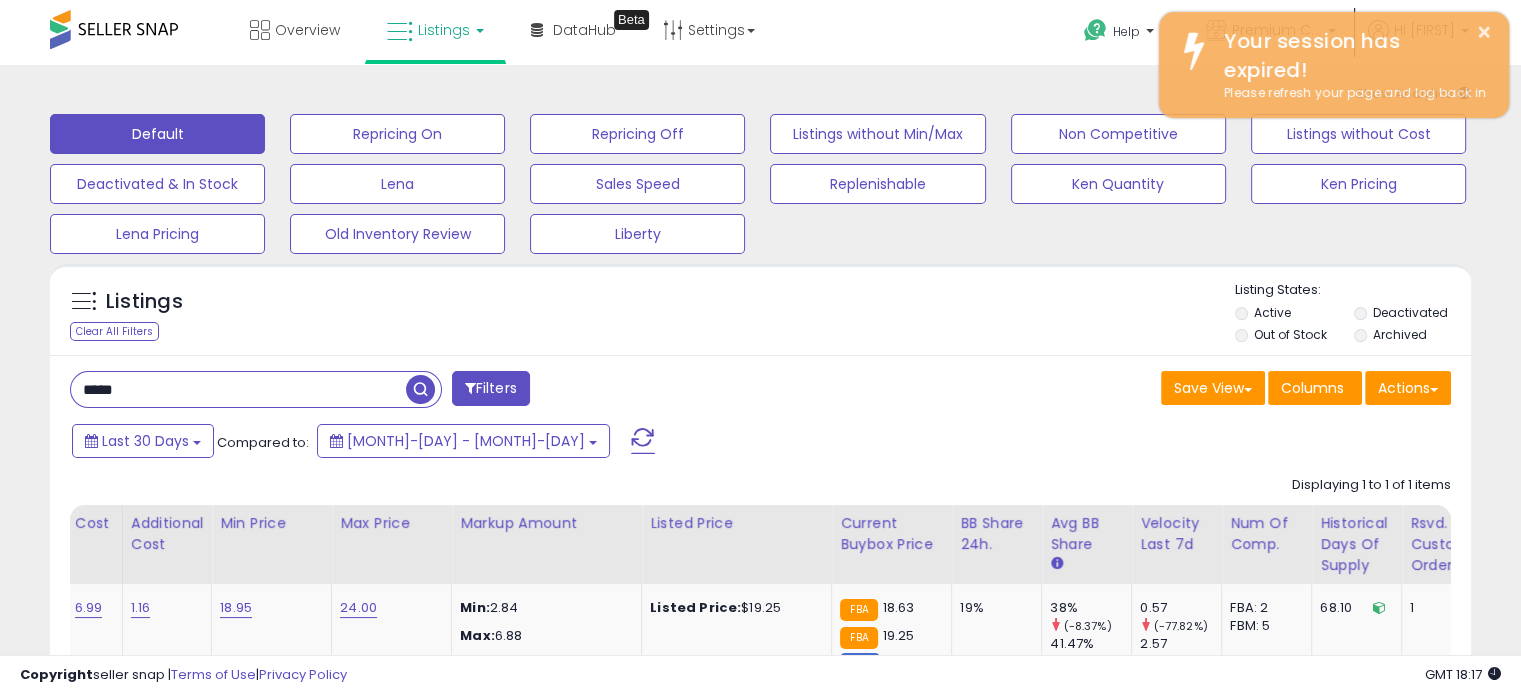 type on "*****" 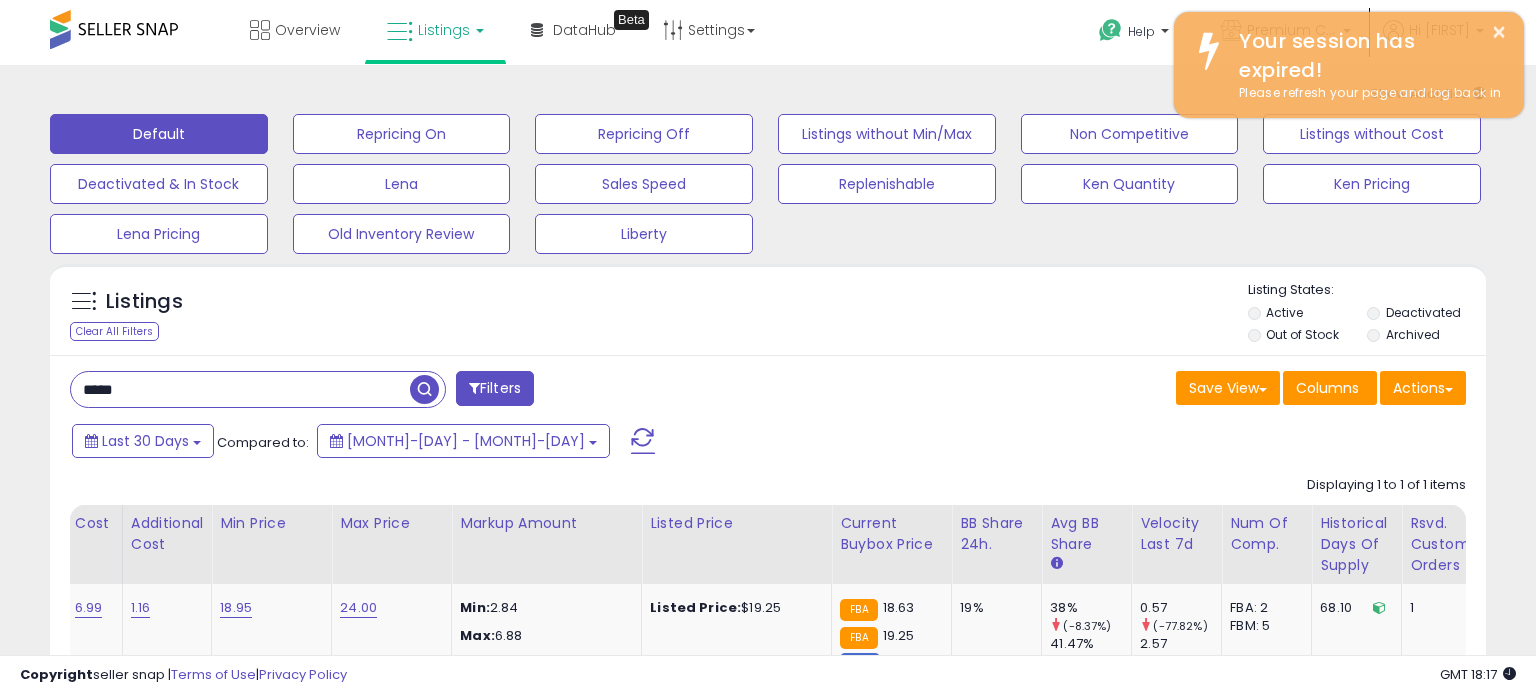 scroll, scrollTop: 0, scrollLeft: 1250, axis: horizontal 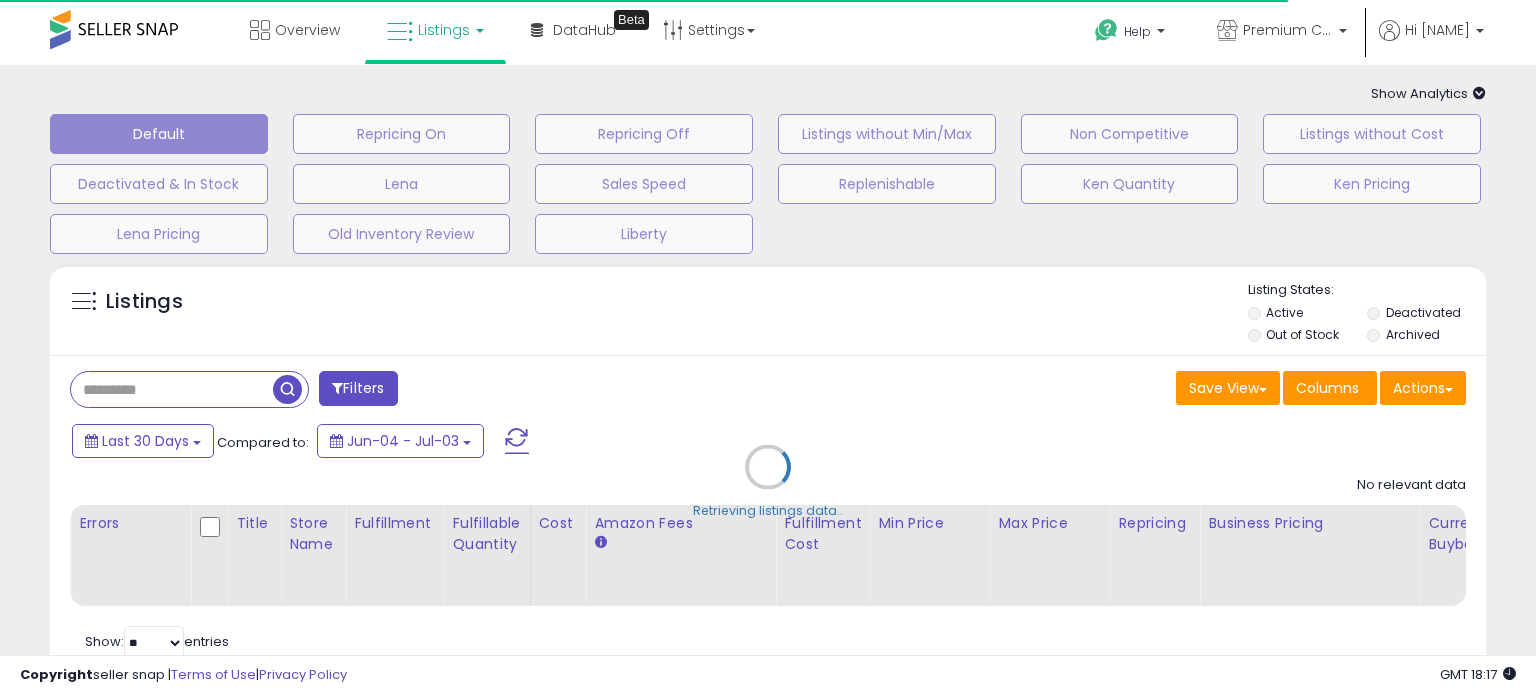 click on "Retrieving listings data.." at bounding box center [768, 482] 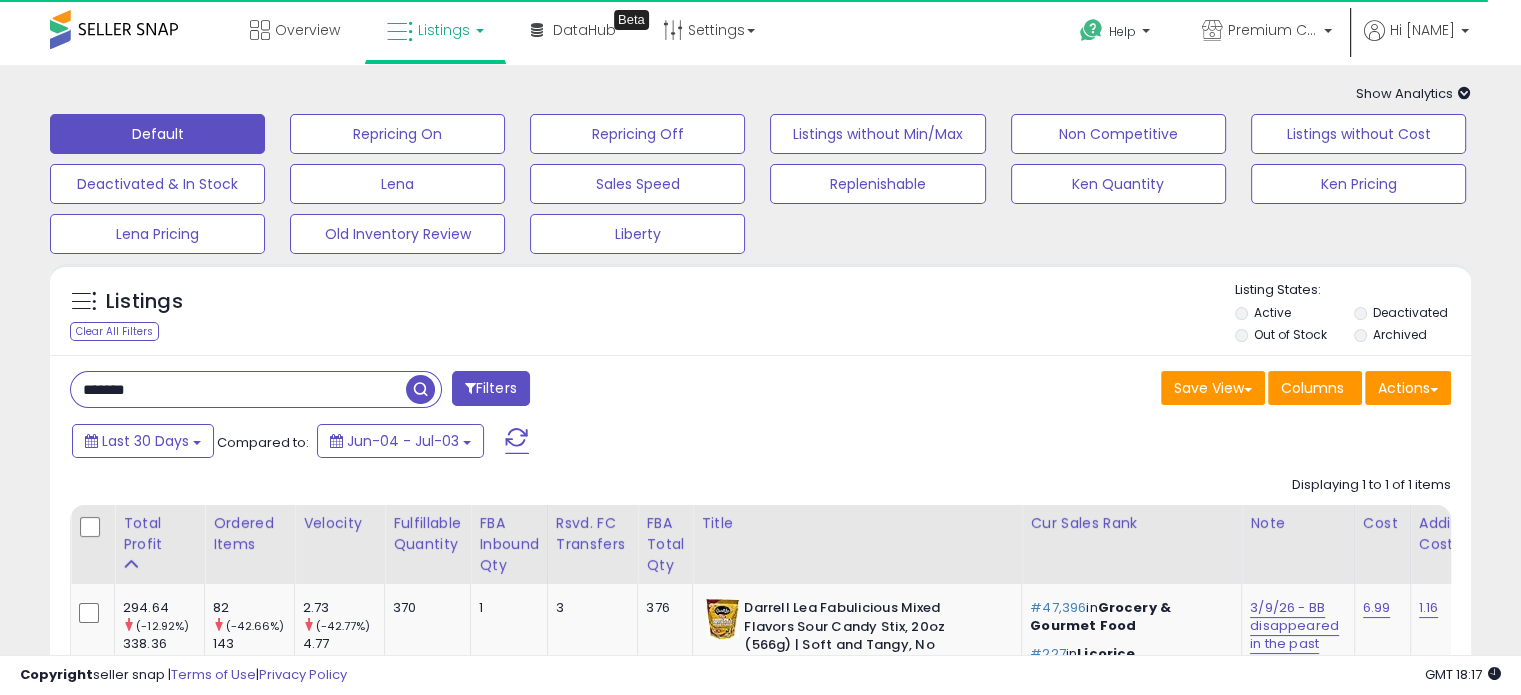 drag, startPoint x: 196, startPoint y: 400, endPoint x: 0, endPoint y: 378, distance: 197.23083 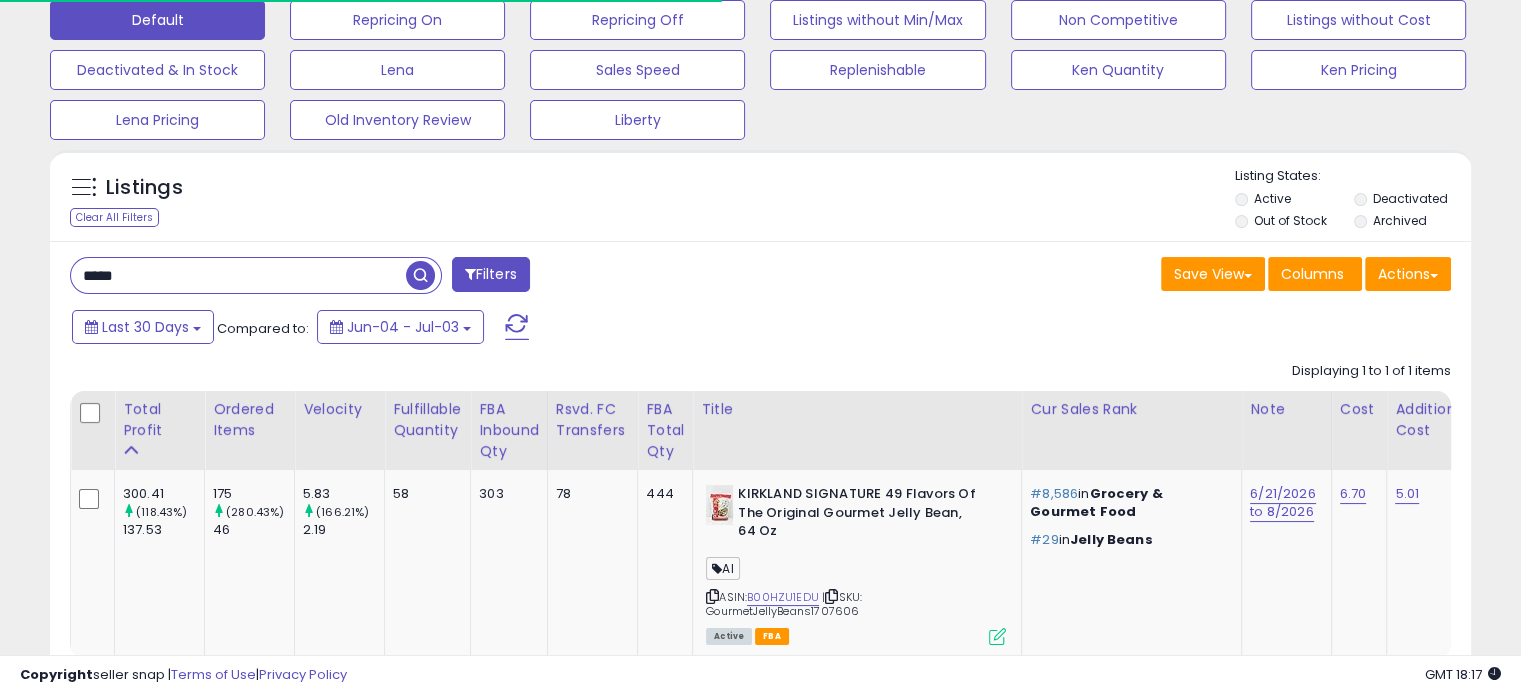 scroll, scrollTop: 182, scrollLeft: 0, axis: vertical 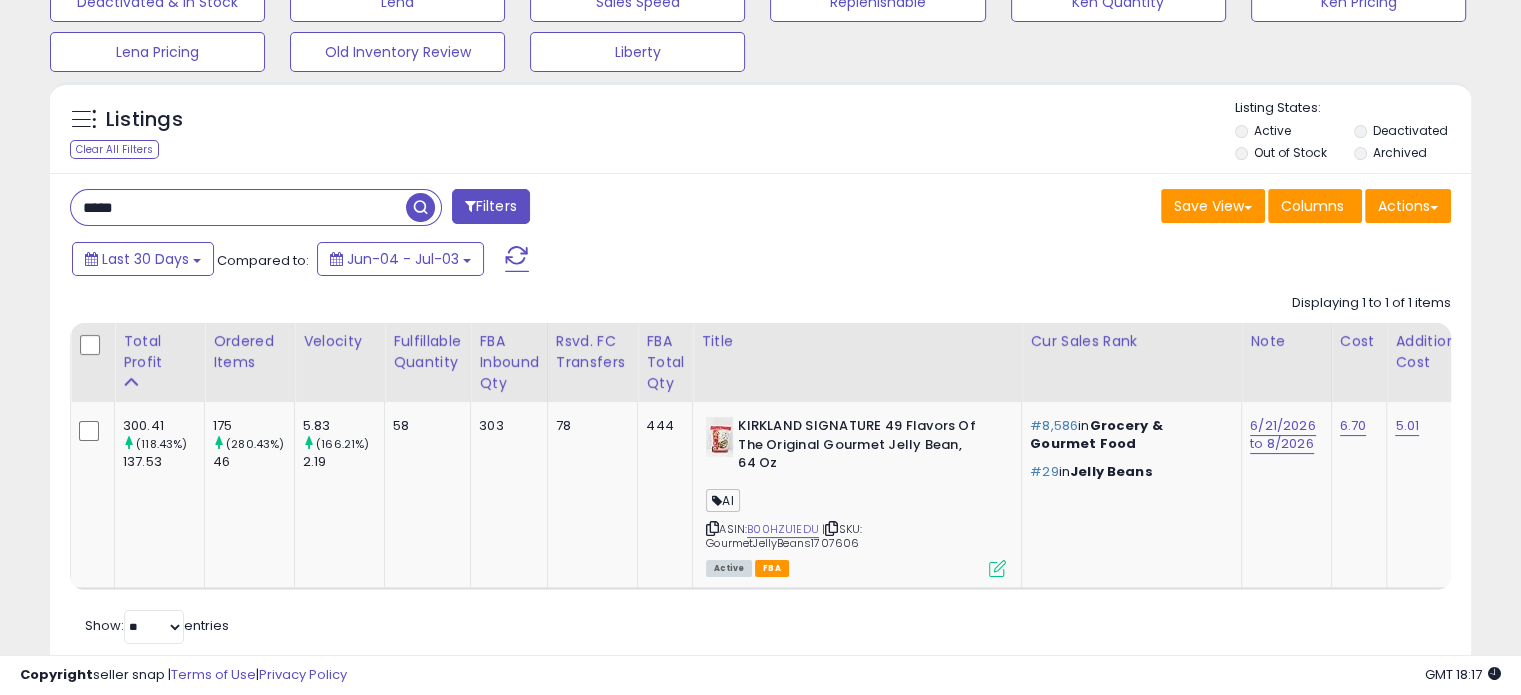drag, startPoint x: 201, startPoint y: 214, endPoint x: 0, endPoint y: 174, distance: 204.94145 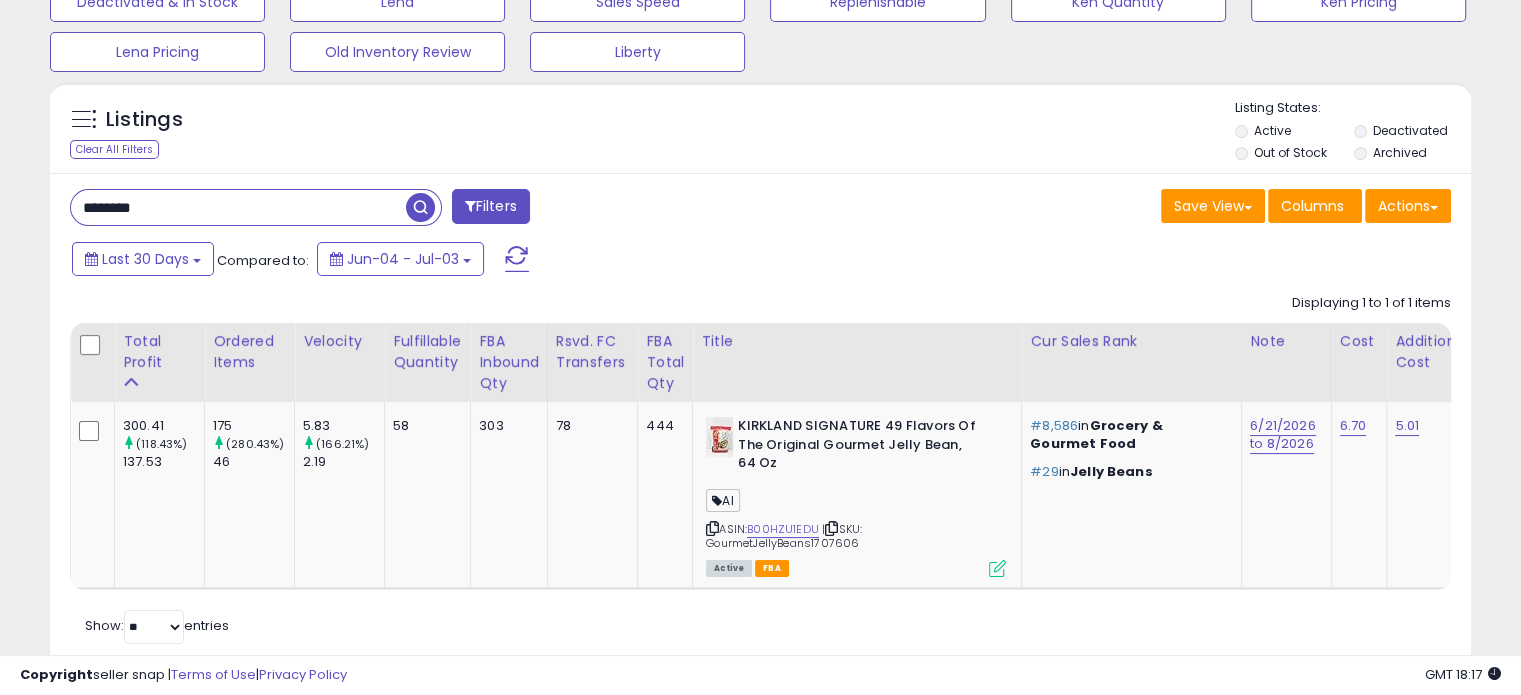 type on "********" 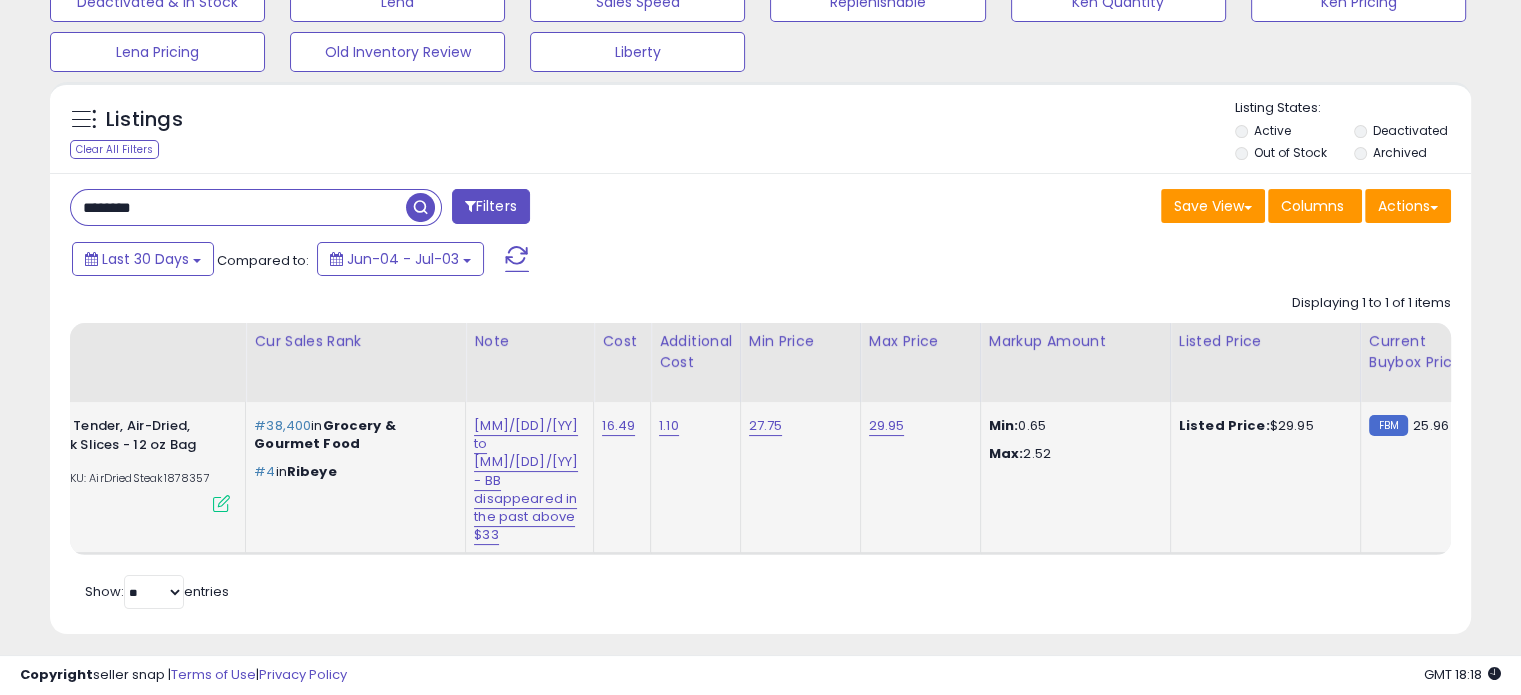 click at bounding box center [221, 503] 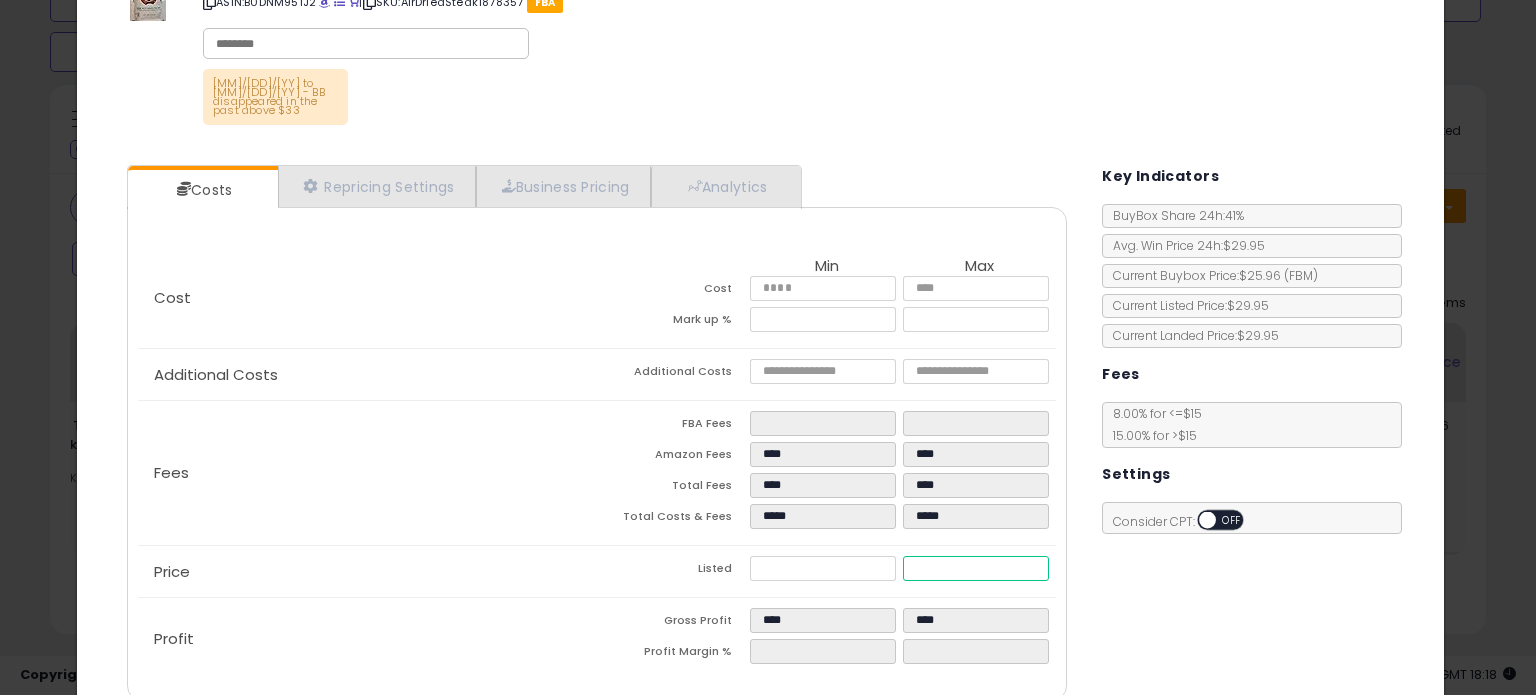drag, startPoint x: 980, startPoint y: 555, endPoint x: 760, endPoint y: 527, distance: 221.77466 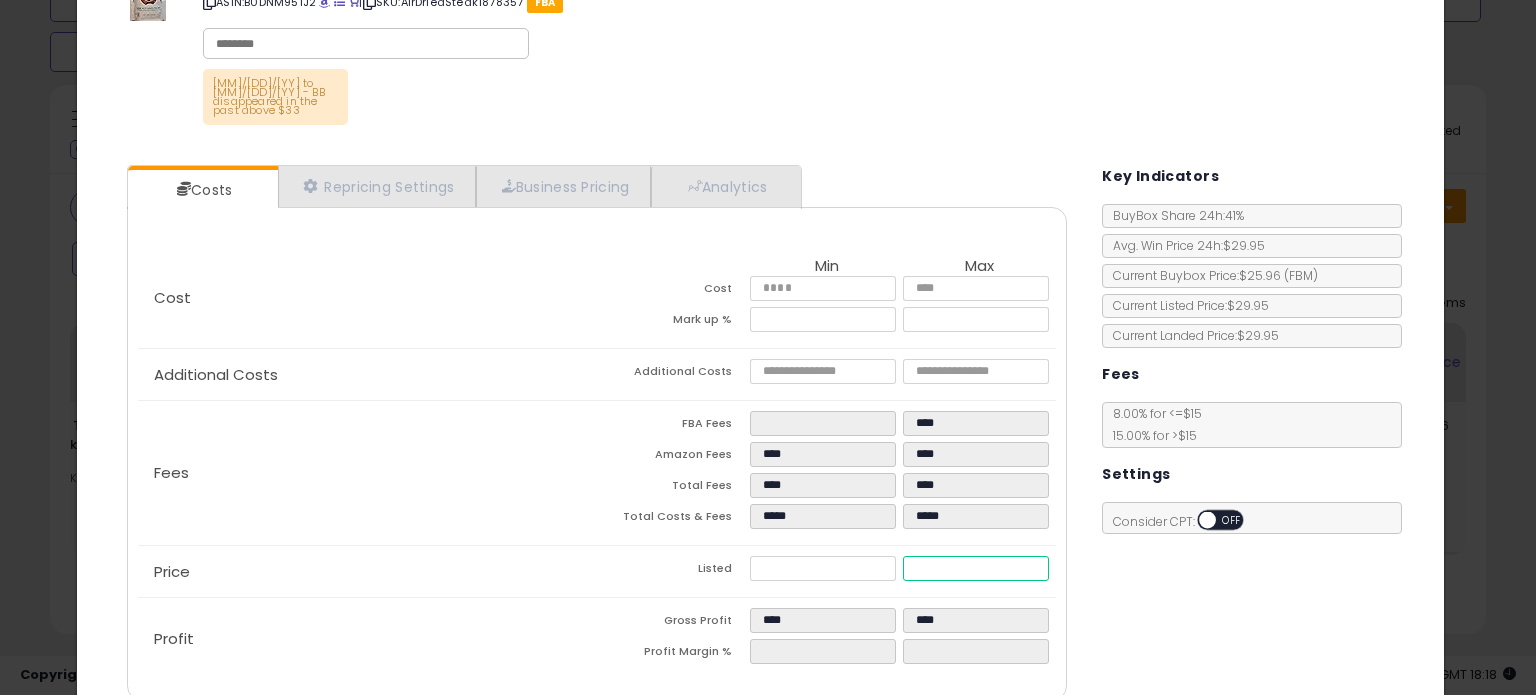 type on "****" 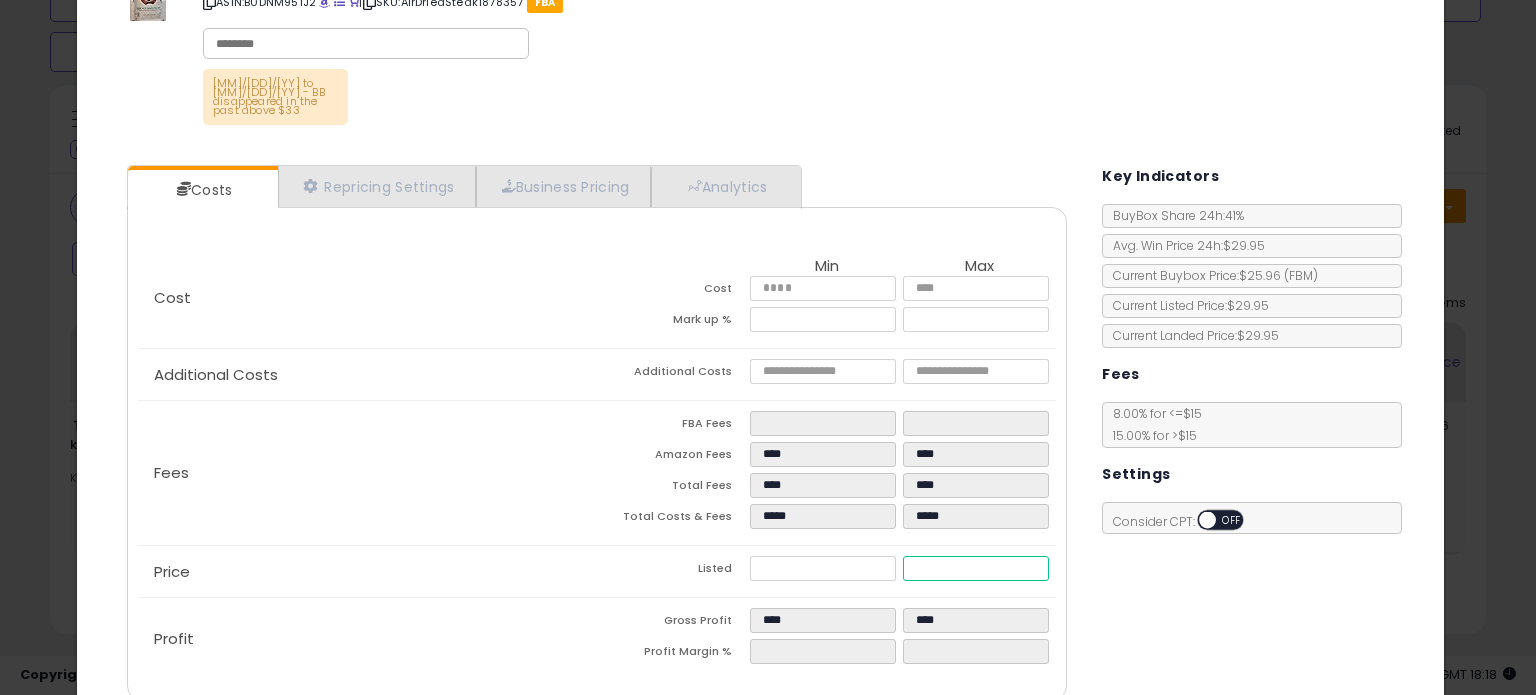 type on "****" 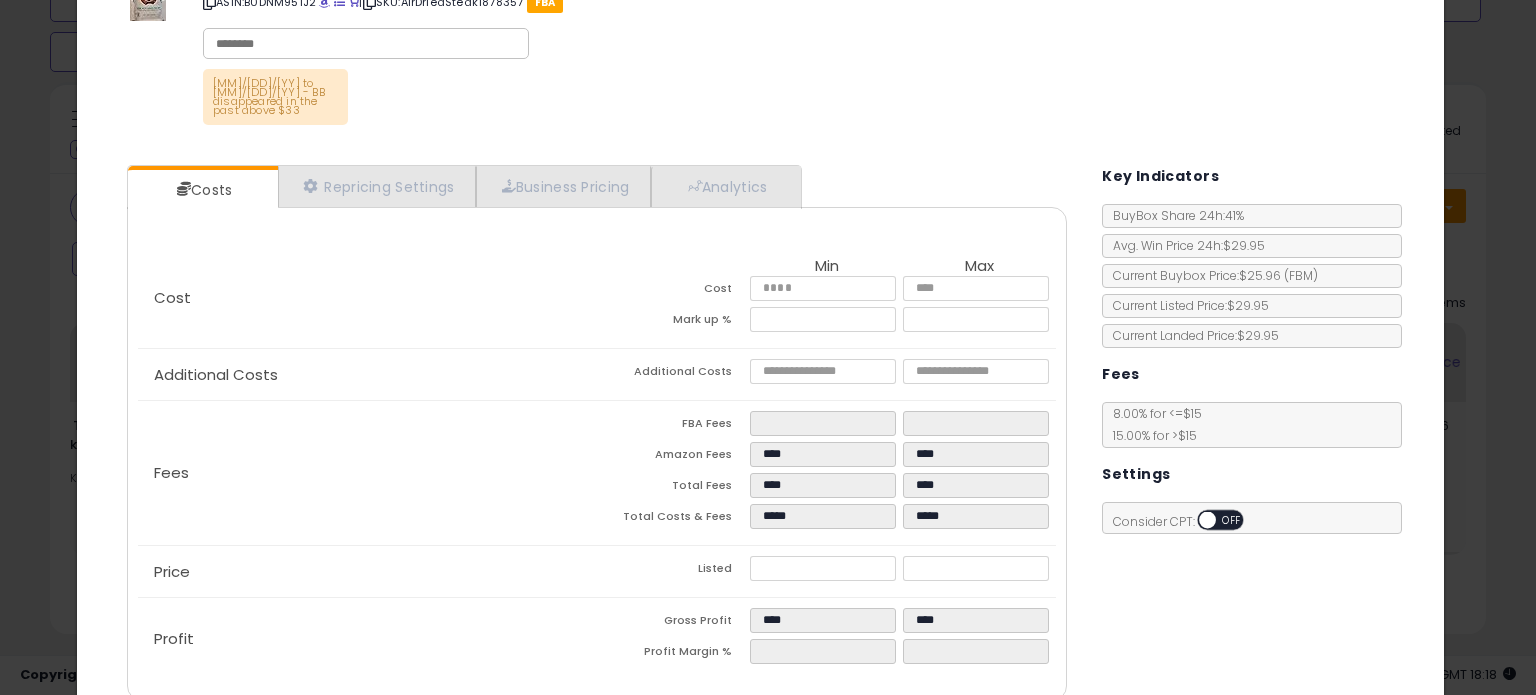 type on "*****" 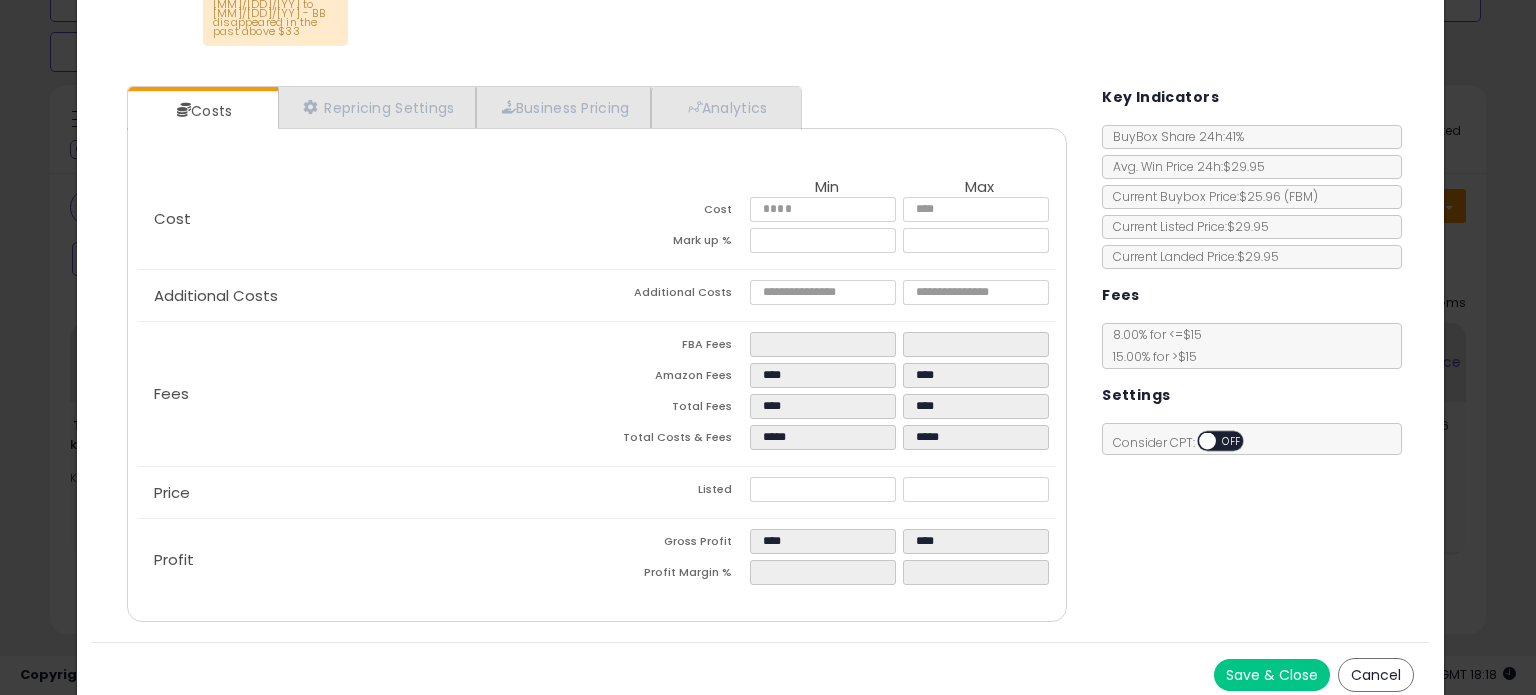 click on "Save & Close" at bounding box center (1272, 675) 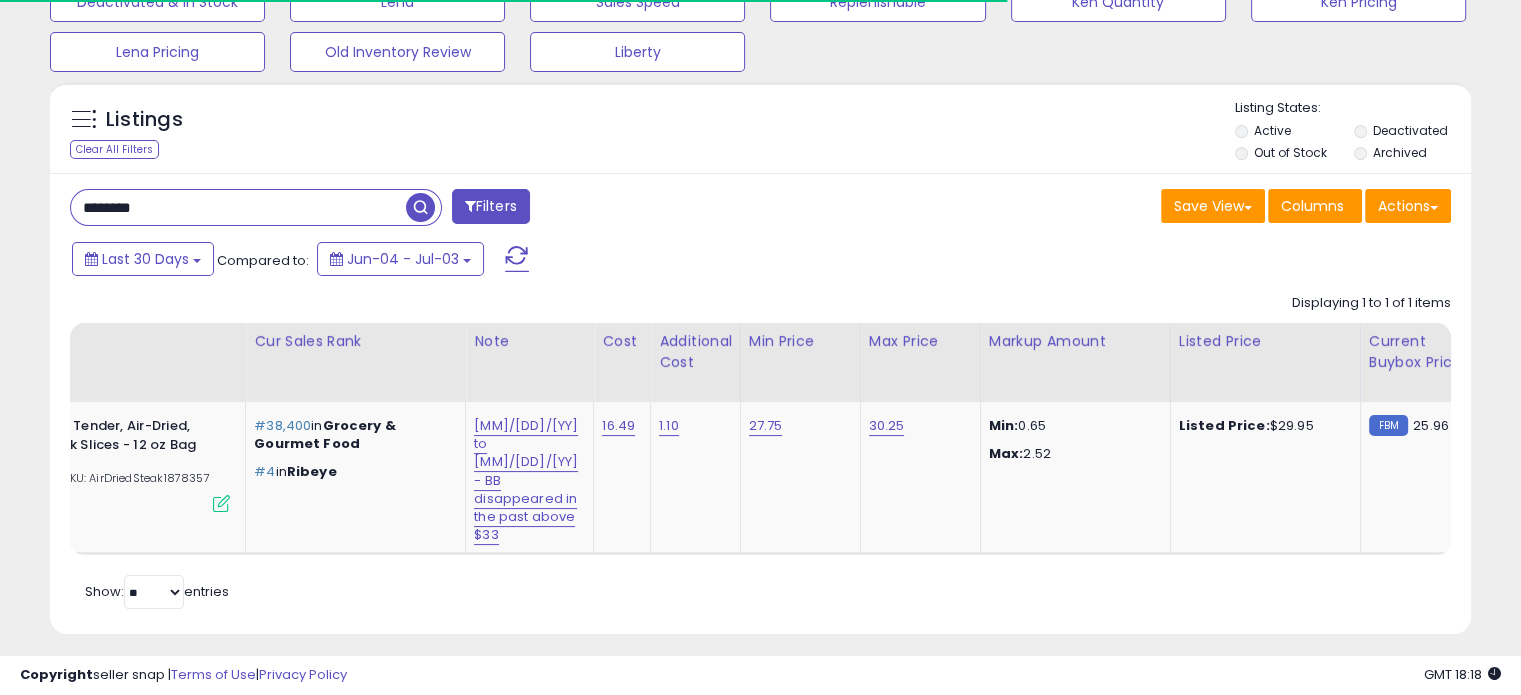 click on "Save View
Save As New View
Update Current View
Columns
Actions
Import  Import Walmart Mapping" at bounding box center (1114, 208) 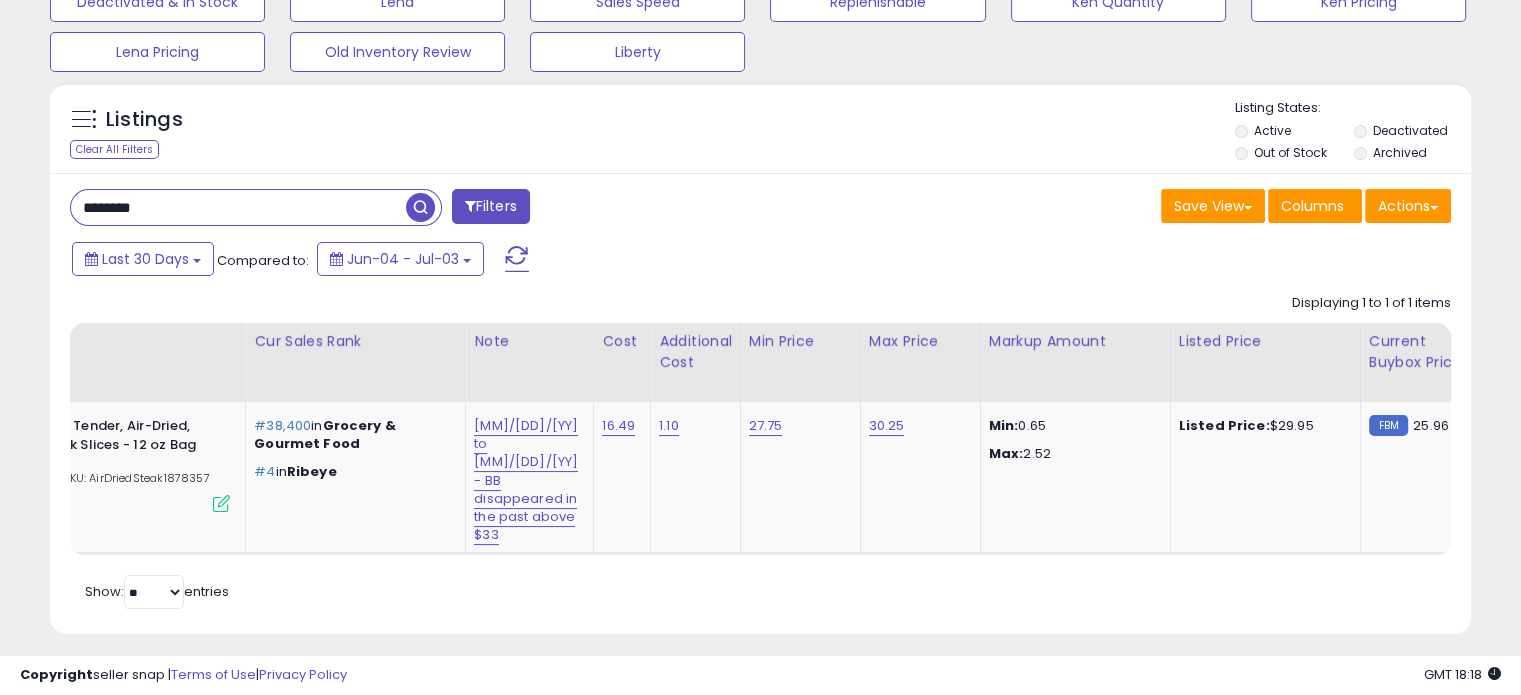 click at bounding box center [517, 259] 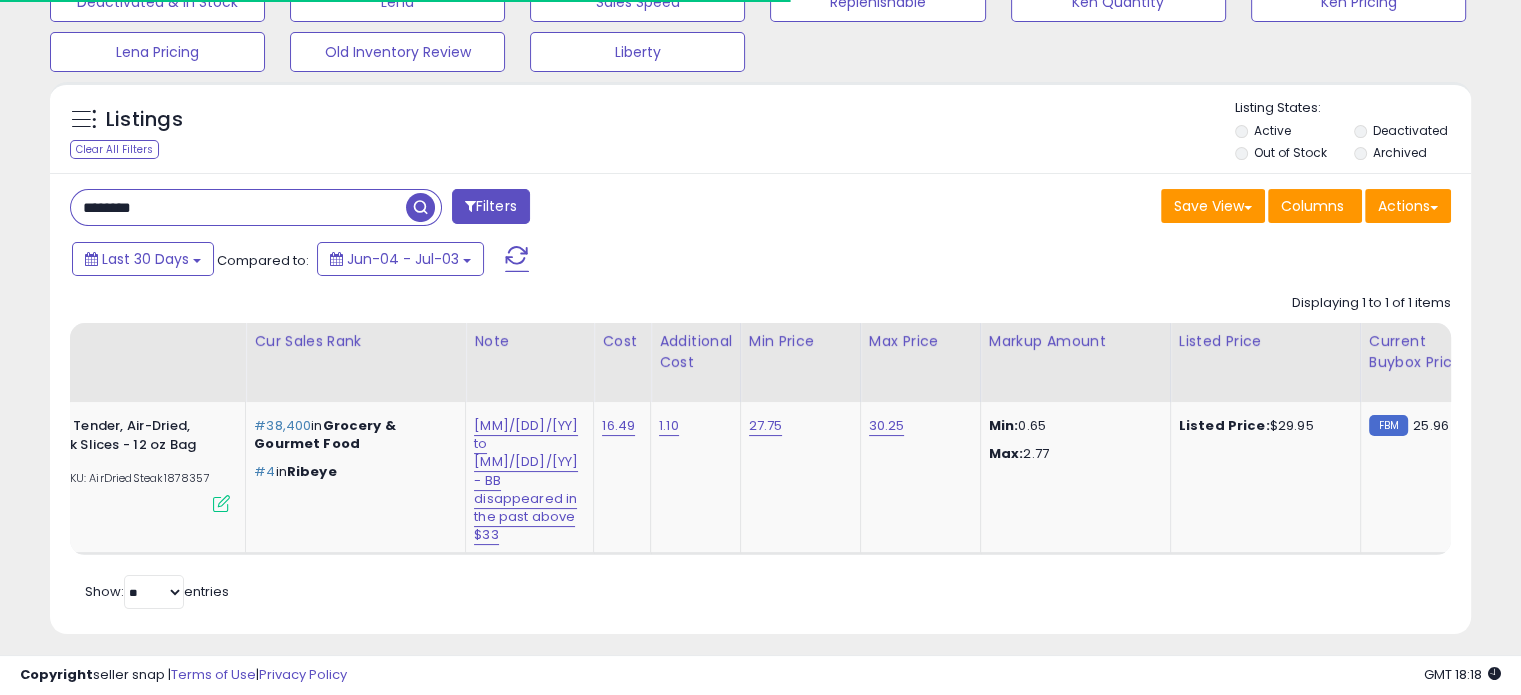 drag, startPoint x: 194, startPoint y: 222, endPoint x: 0, endPoint y: 110, distance: 224.00893 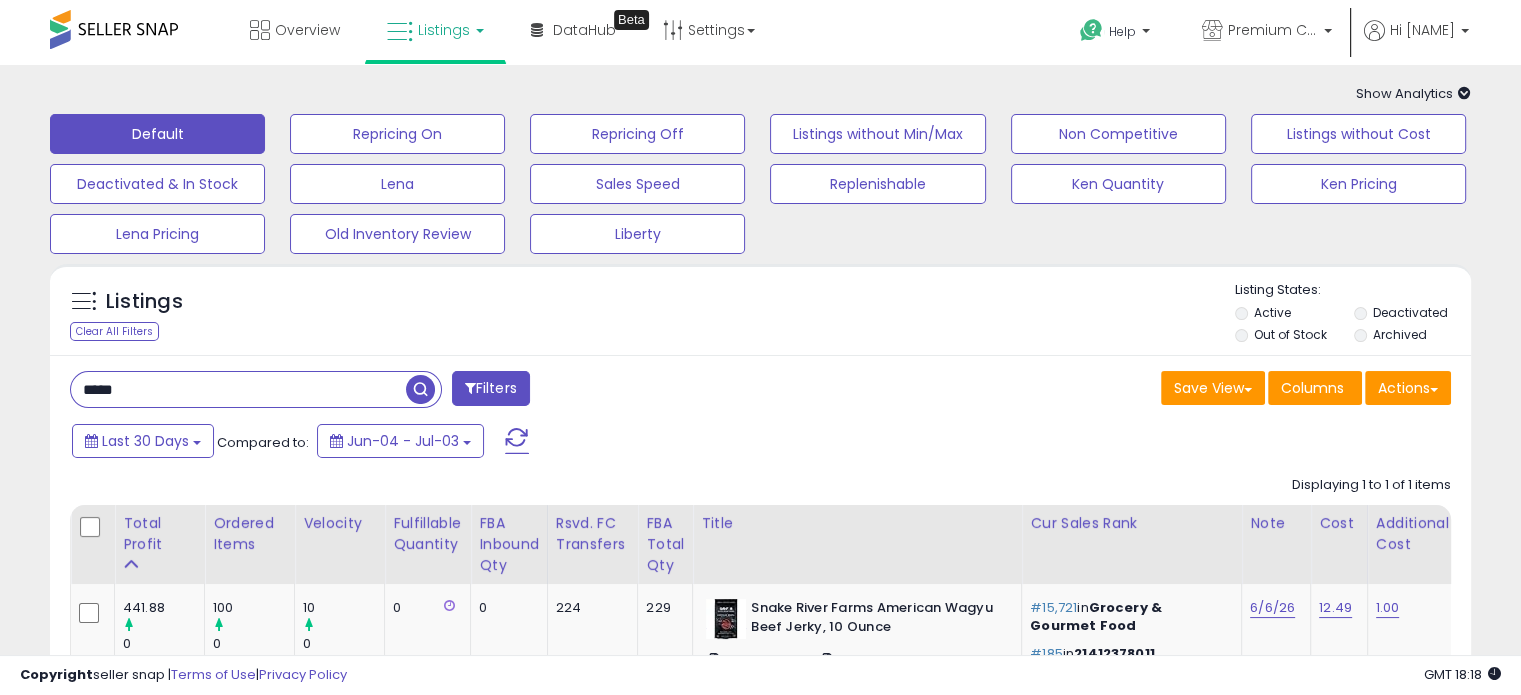 drag, startPoint x: 156, startPoint y: 407, endPoint x: 0, endPoint y: 397, distance: 156.32019 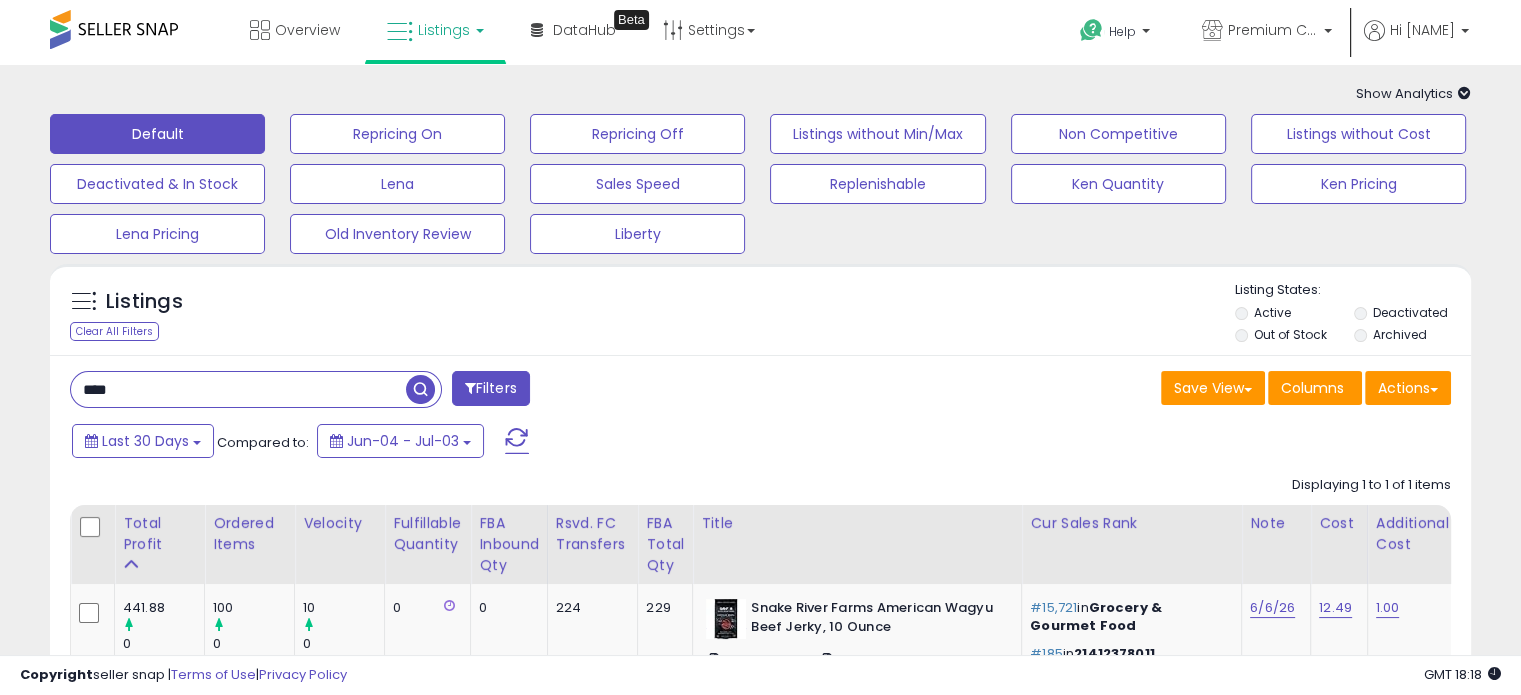 type on "****" 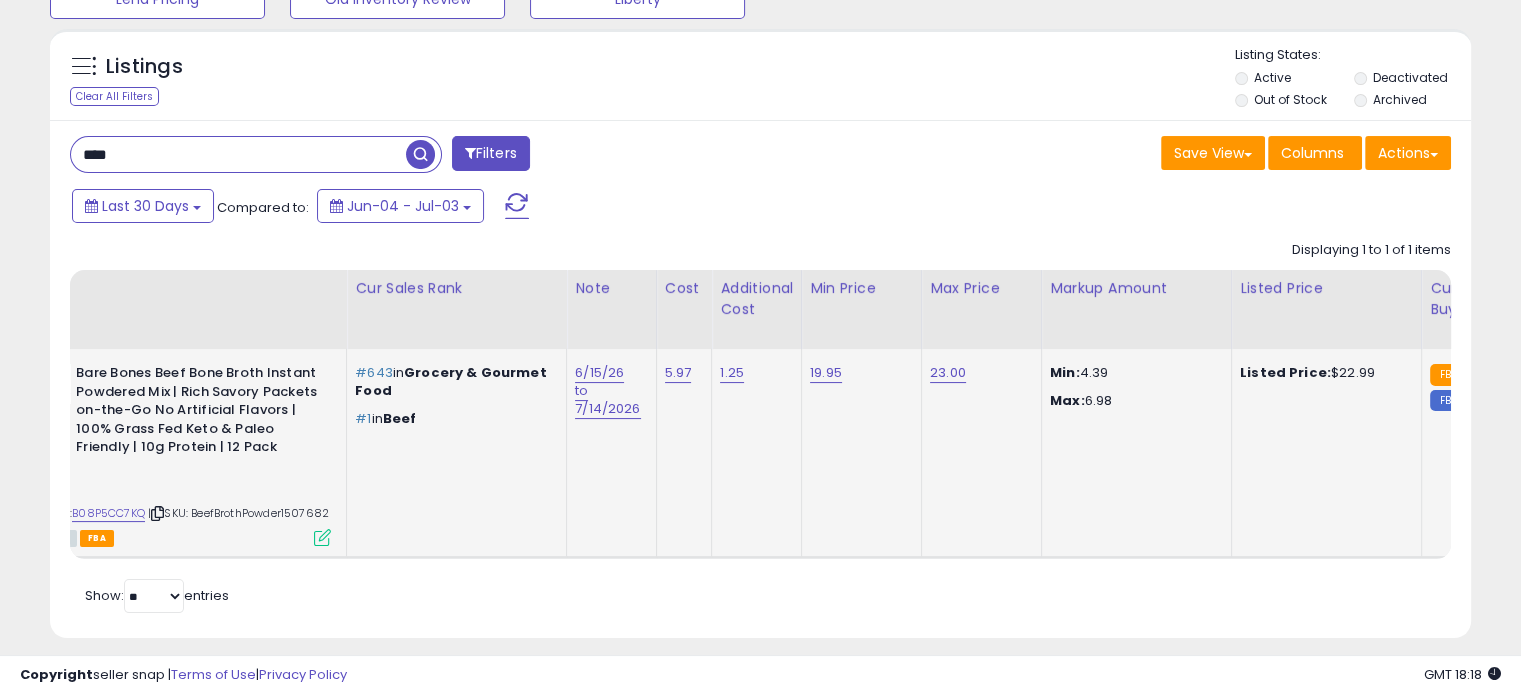 click at bounding box center (322, 537) 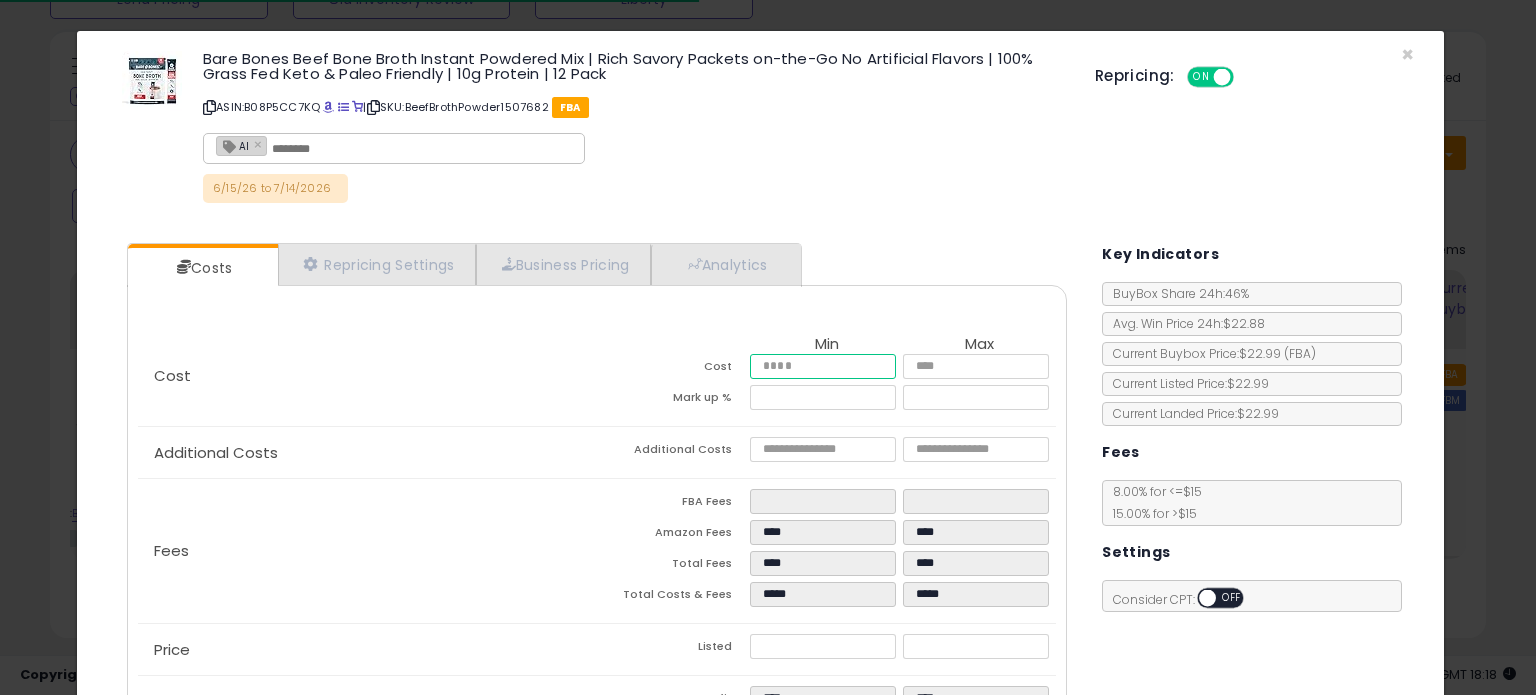 drag, startPoint x: 824, startPoint y: 363, endPoint x: 403, endPoint y: 363, distance: 421 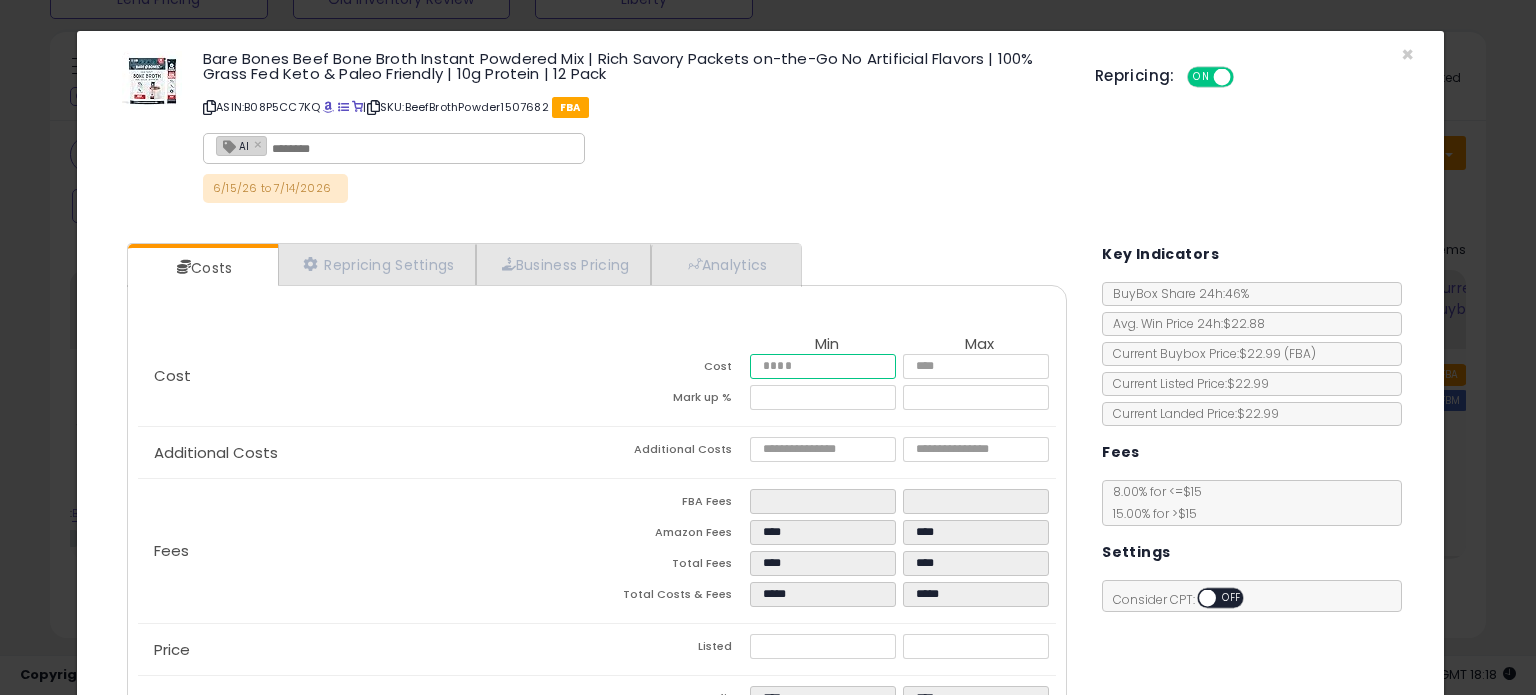 type on "*" 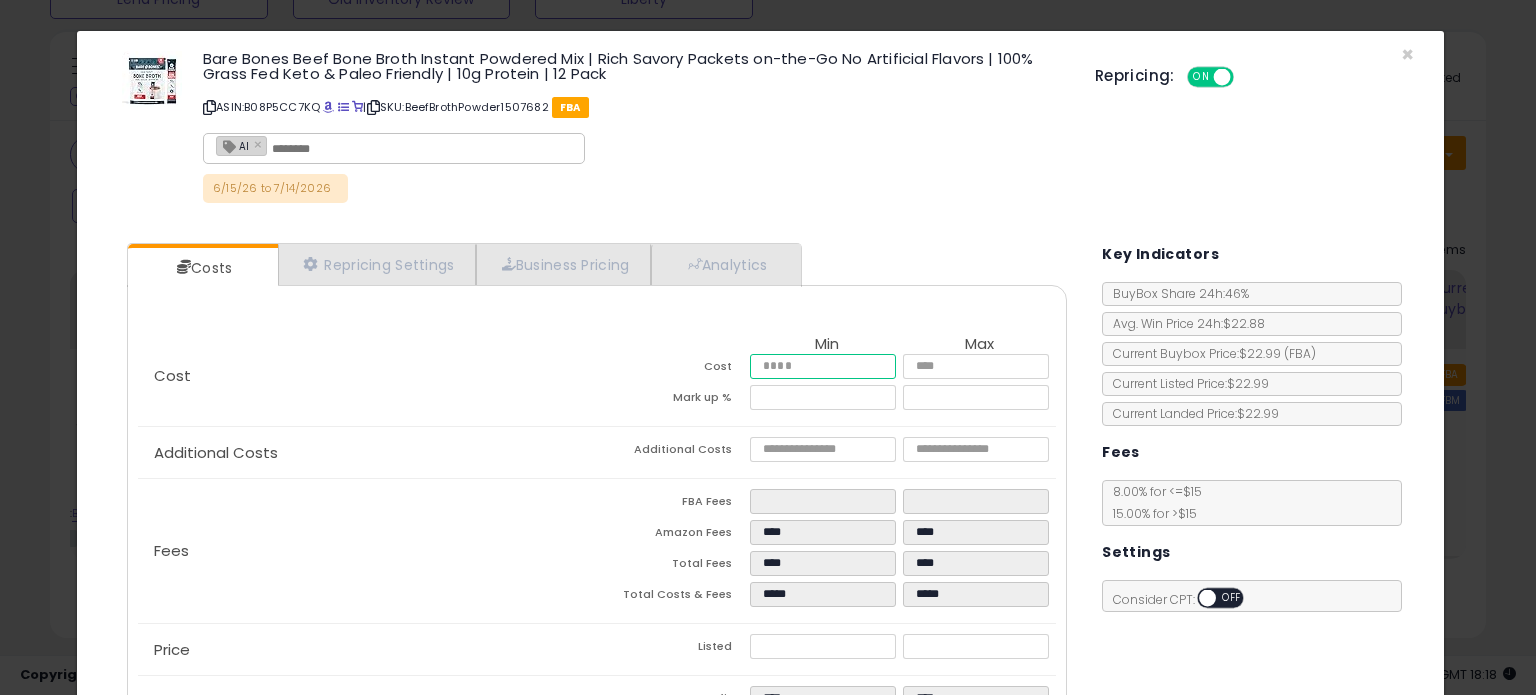 type on "***" 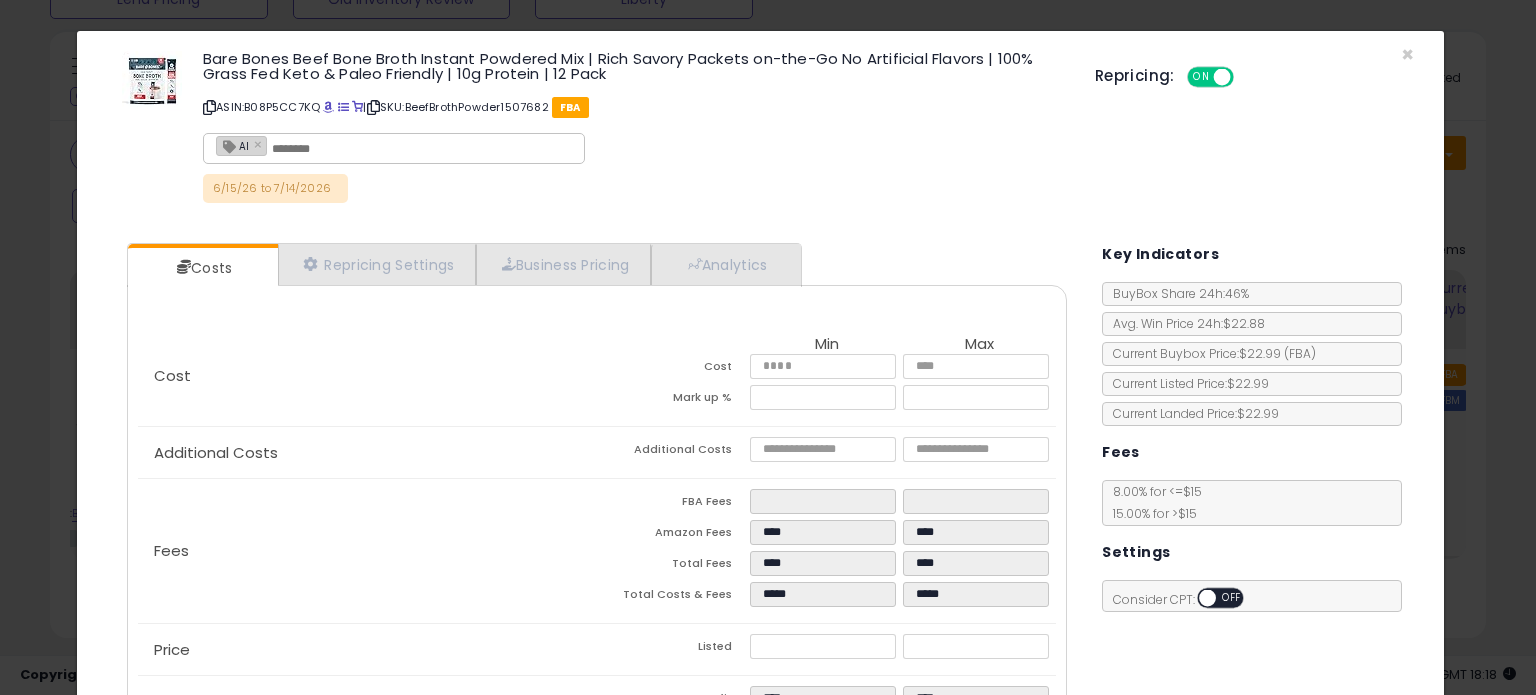 type on "*****" 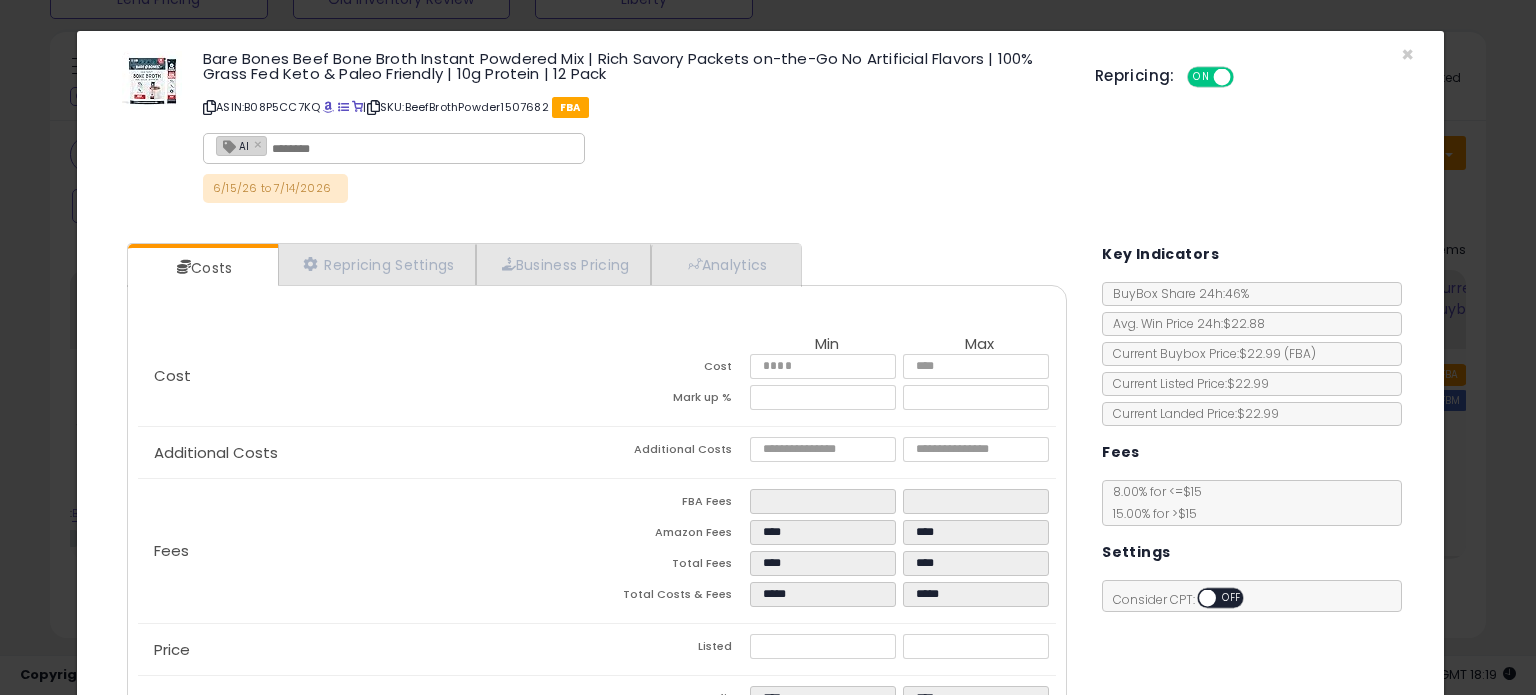 click on "Cost
Min
Max
Cost
****
****
Mark up %
*****
*****" at bounding box center (597, 376) 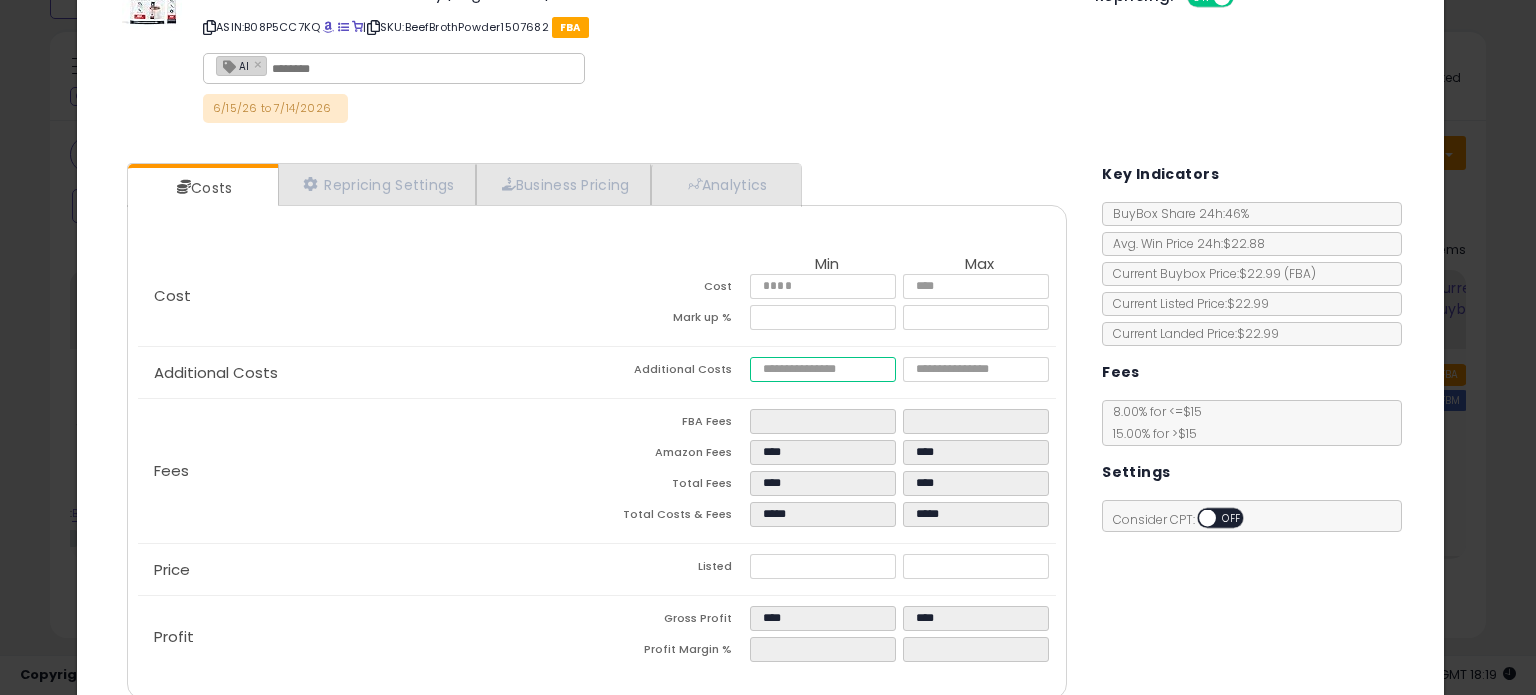 drag, startPoint x: 789, startPoint y: 368, endPoint x: 617, endPoint y: 342, distance: 173.95401 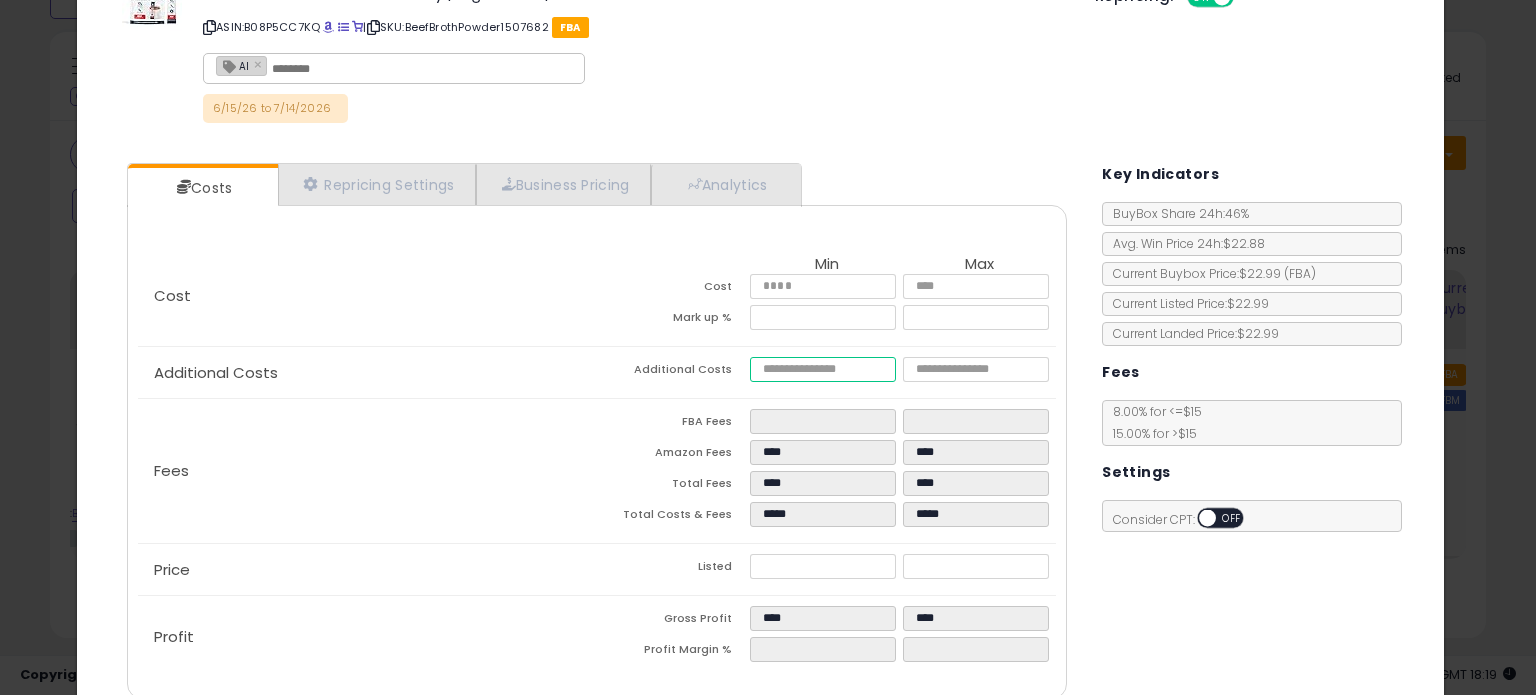click on "Cost
Min
Max
Cost
****
****
Mark up %
*****
*****
Additional Costs
Additional Costs
****
****" at bounding box center (597, 462) 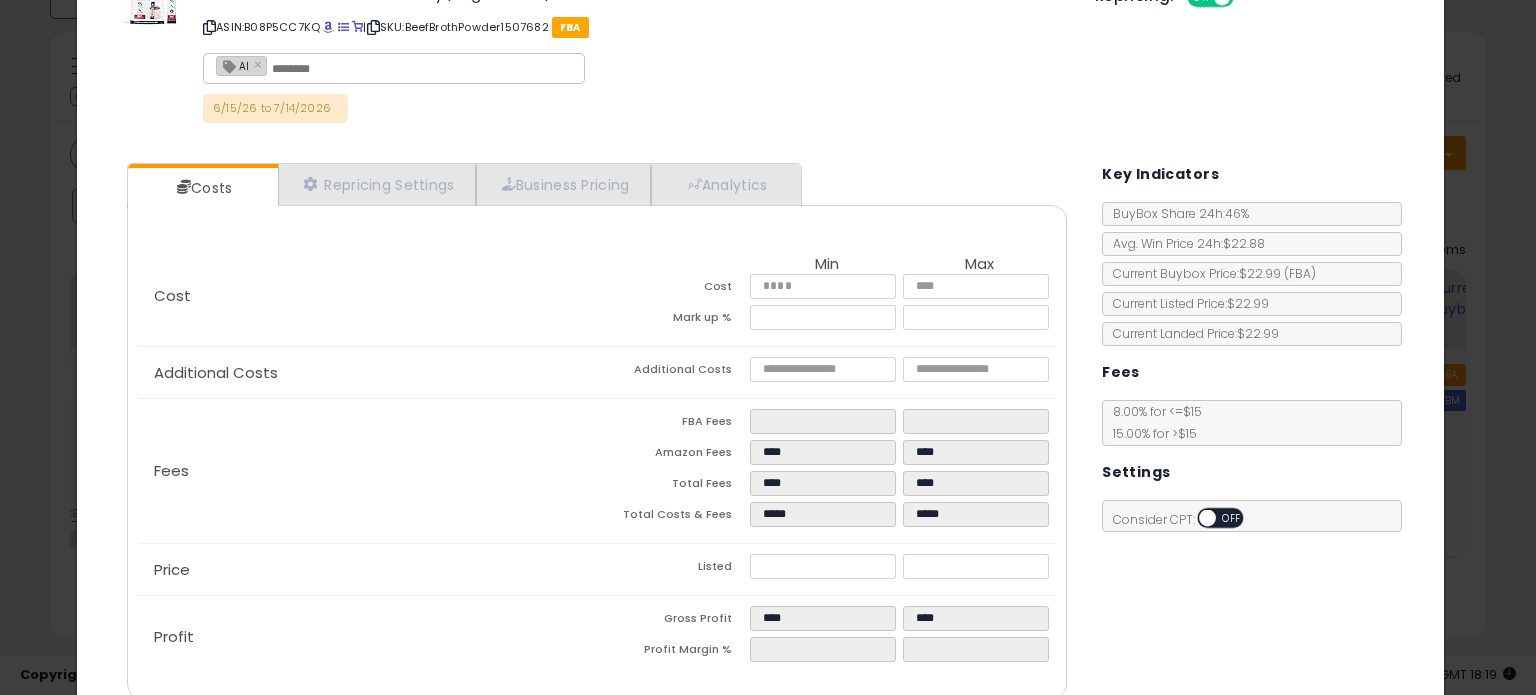 type on "****" 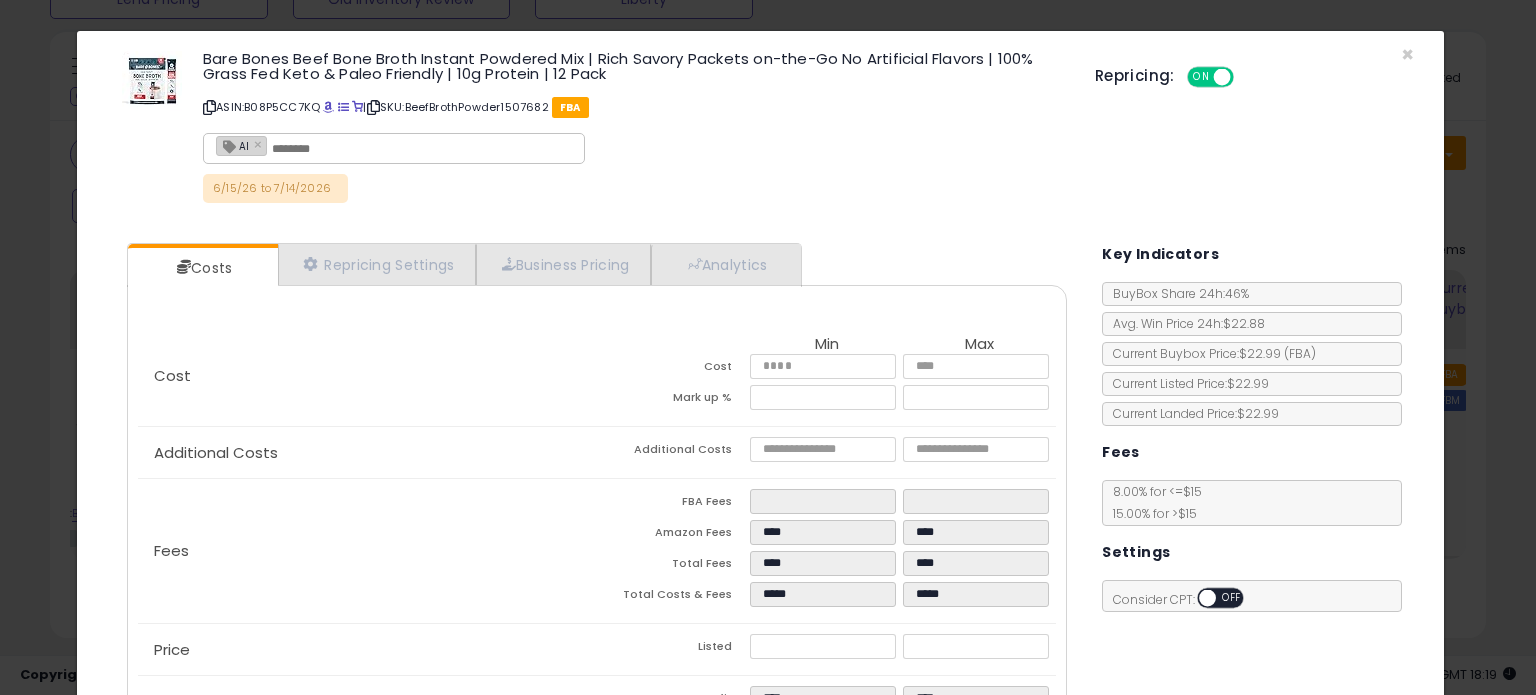 click on "Repricing:
ON   OFF" at bounding box center [1254, 74] 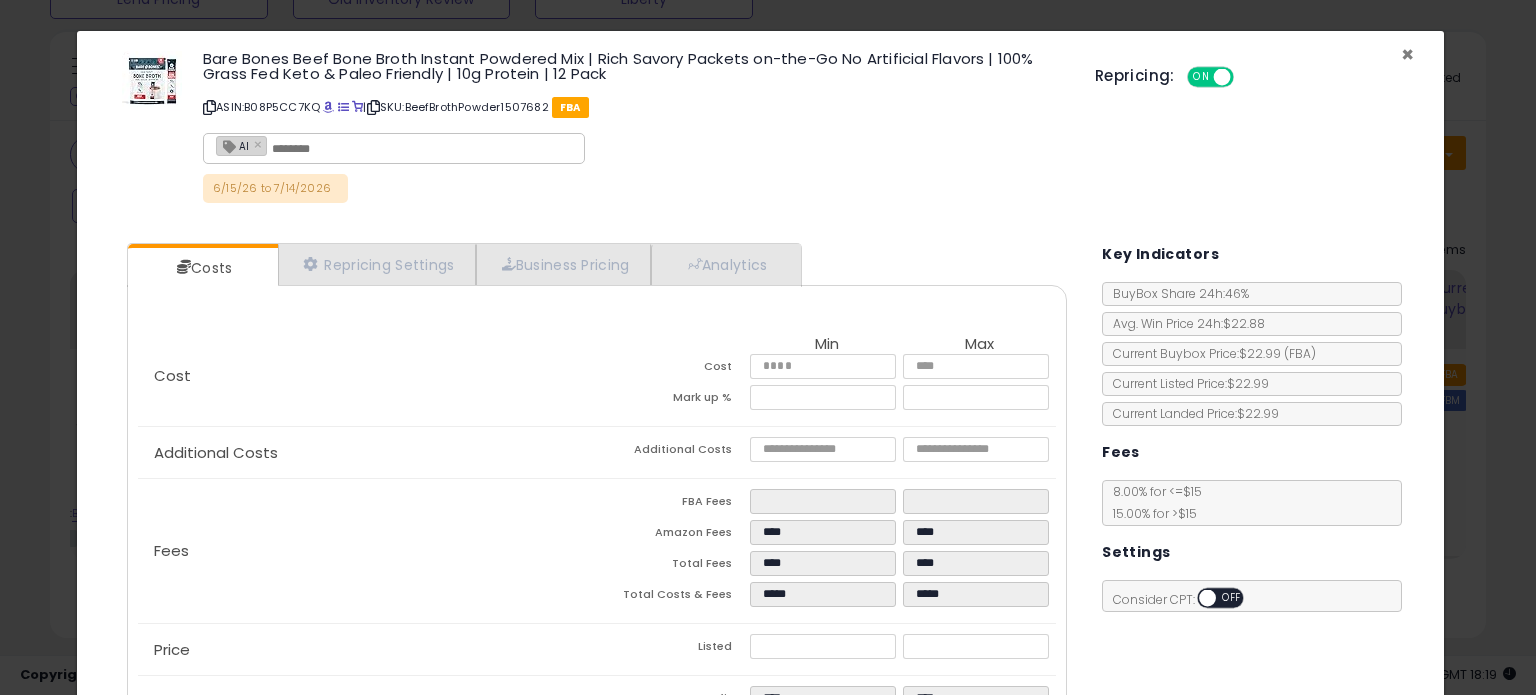 click on "×" at bounding box center [1407, 54] 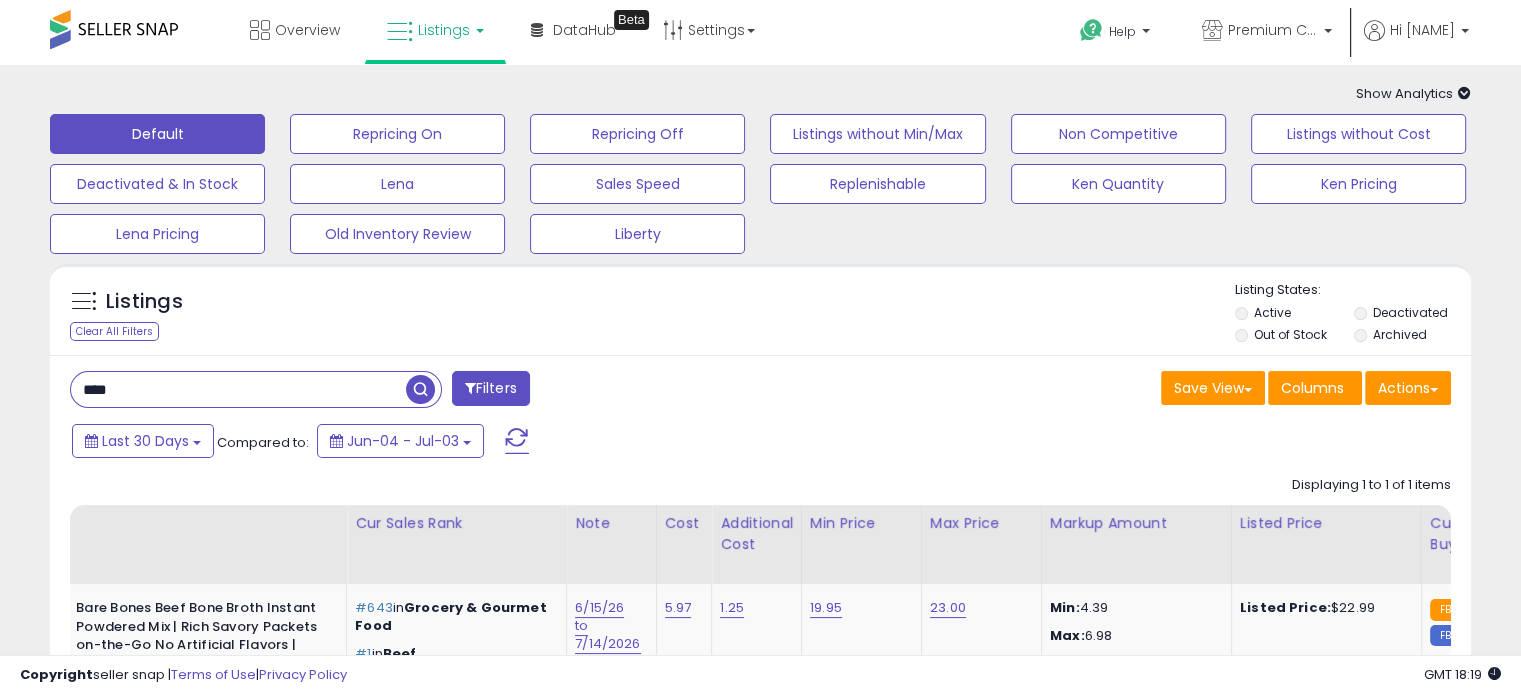click on "**********" at bounding box center (760, 506) 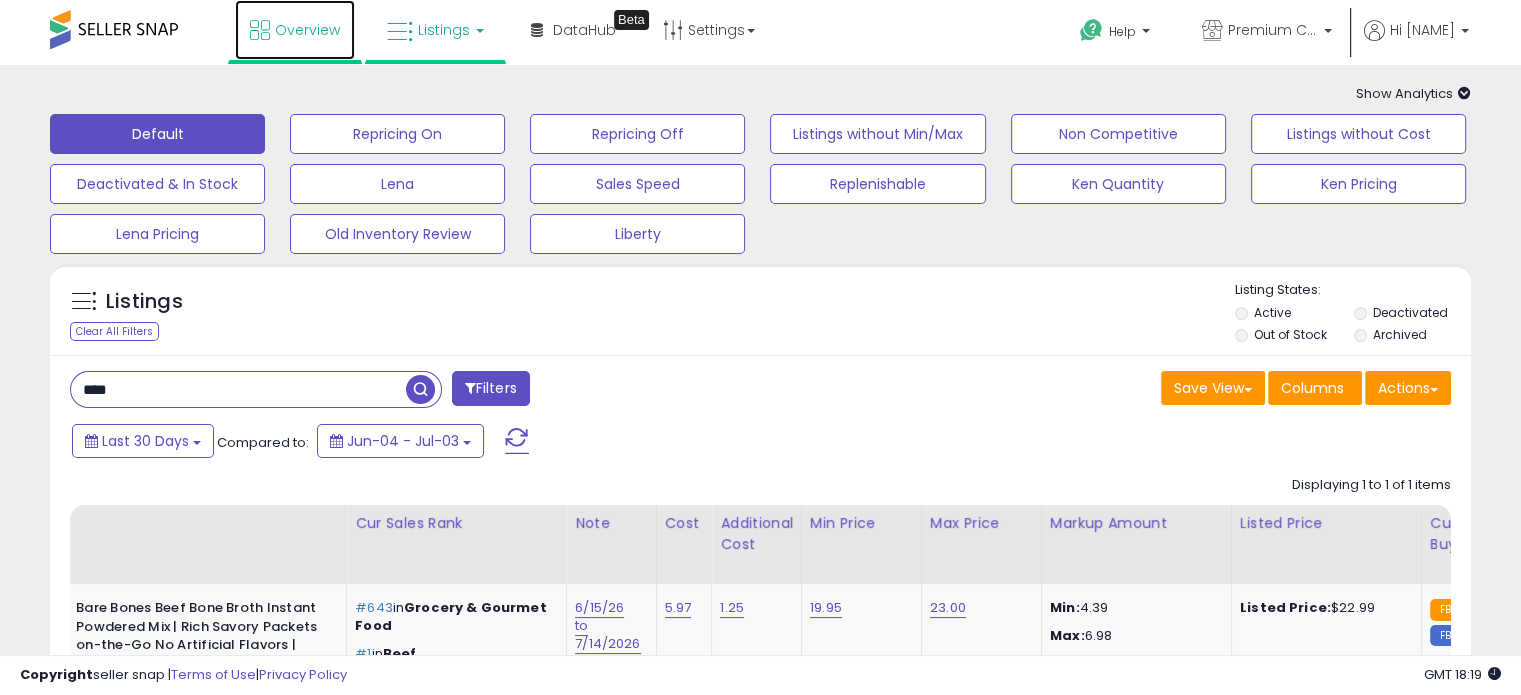 click on "Overview" at bounding box center (307, 30) 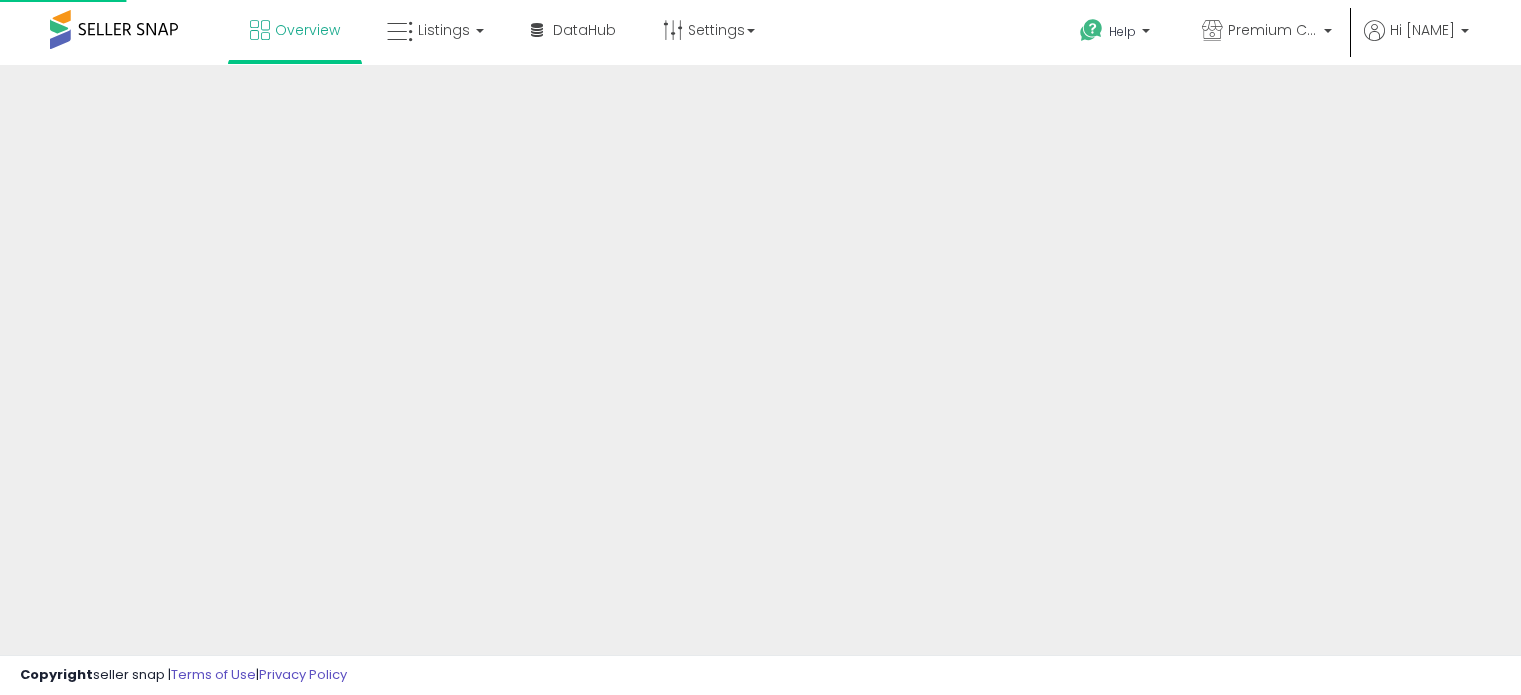 scroll, scrollTop: 0, scrollLeft: 0, axis: both 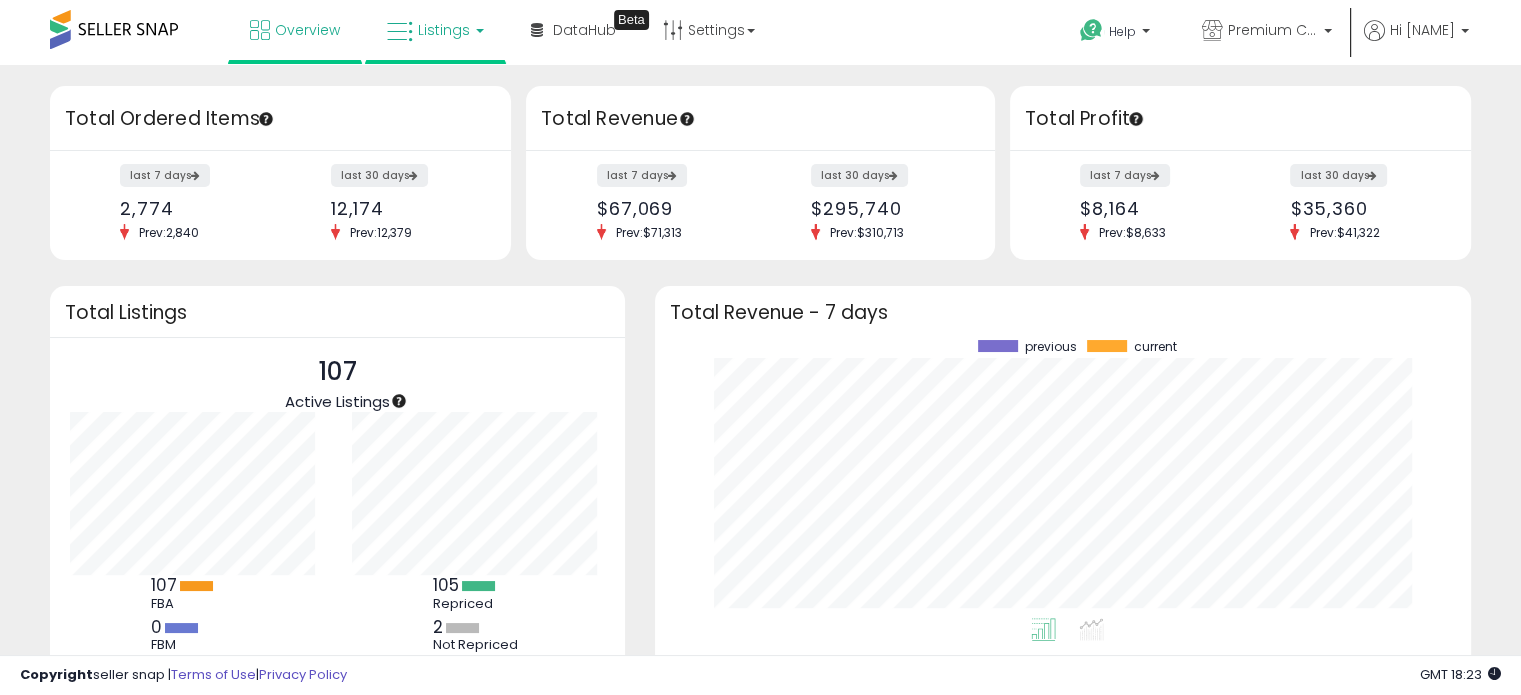 click on "Listings" at bounding box center [444, 30] 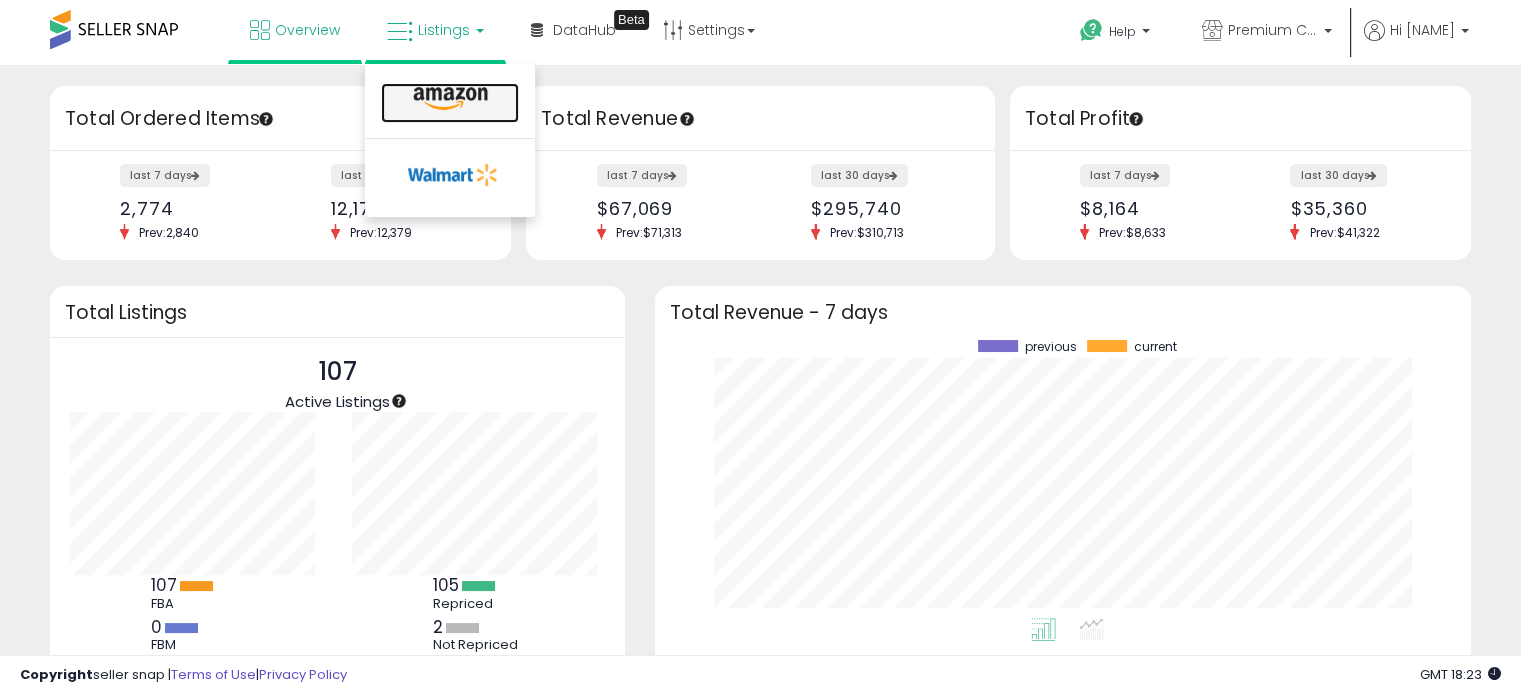 click at bounding box center (450, 99) 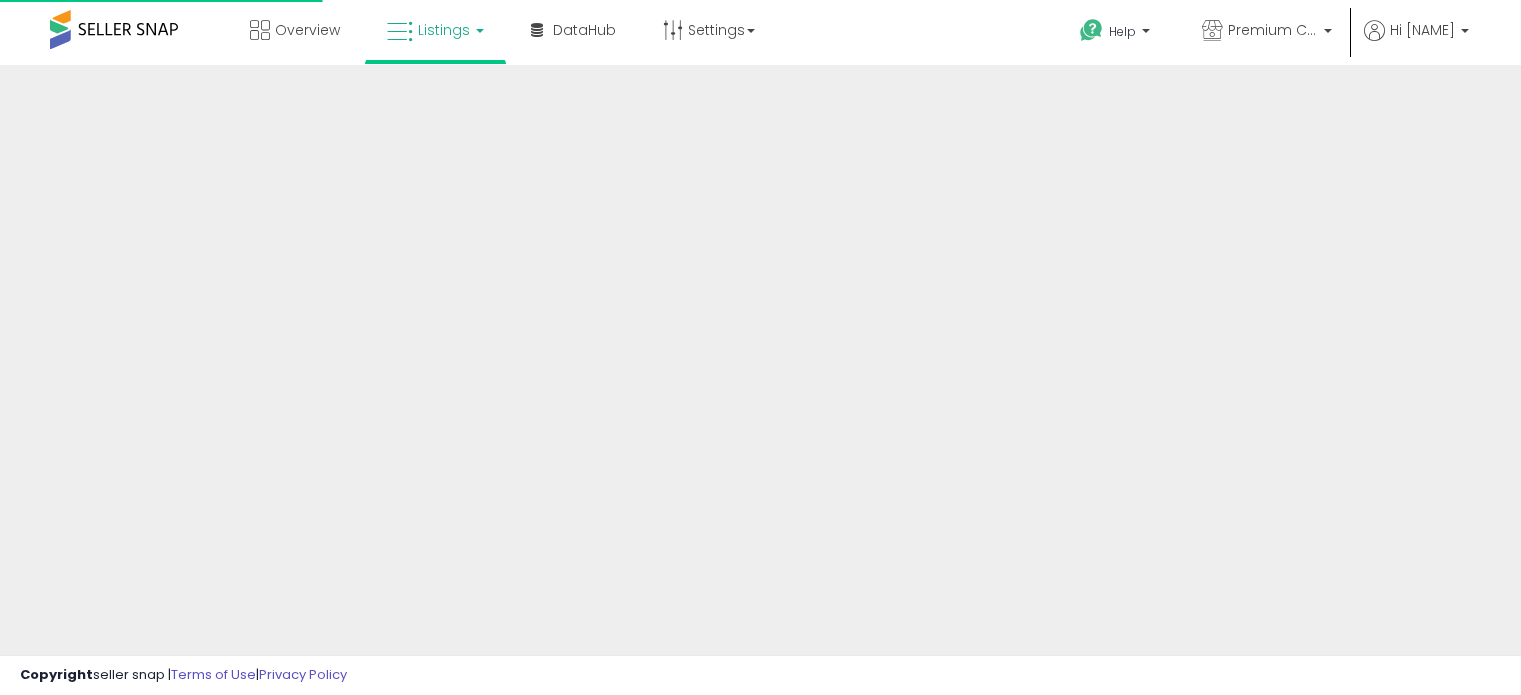 scroll, scrollTop: 0, scrollLeft: 0, axis: both 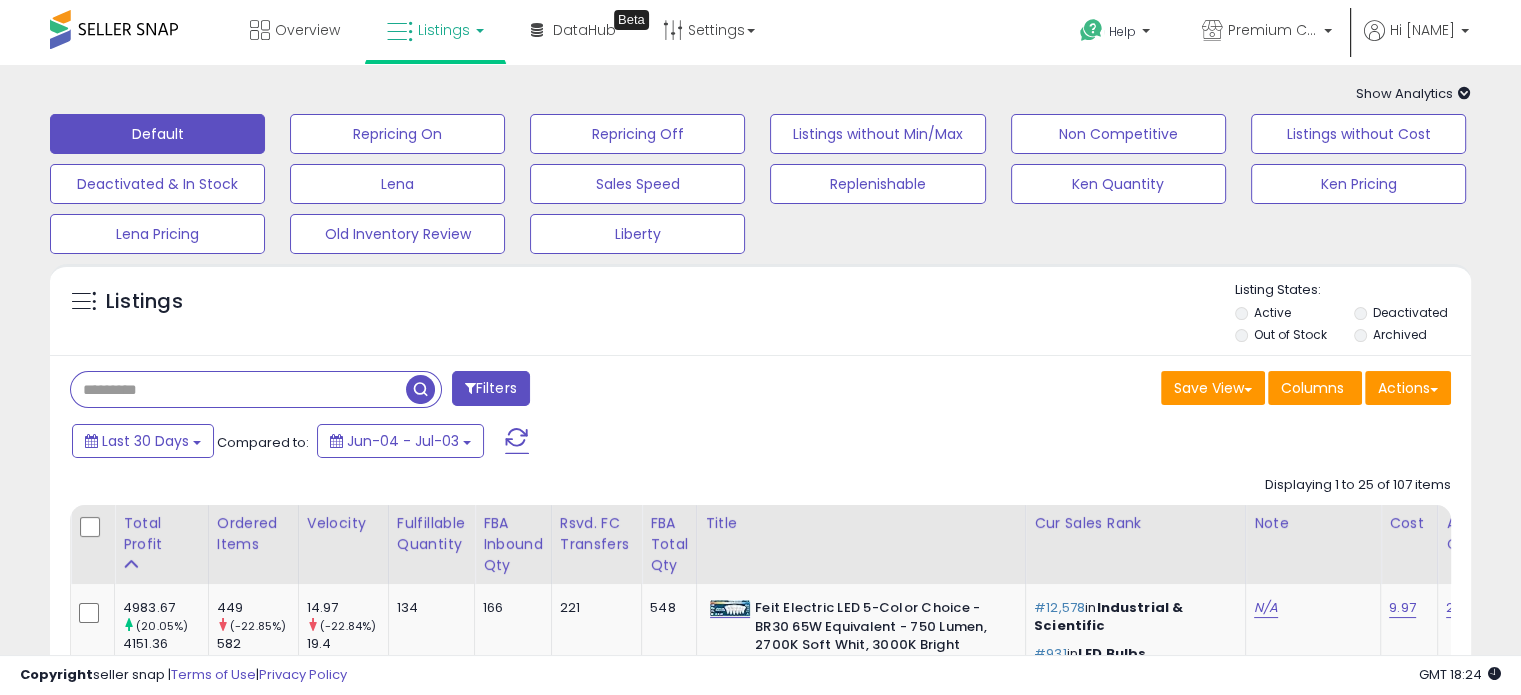 click at bounding box center [238, 389] 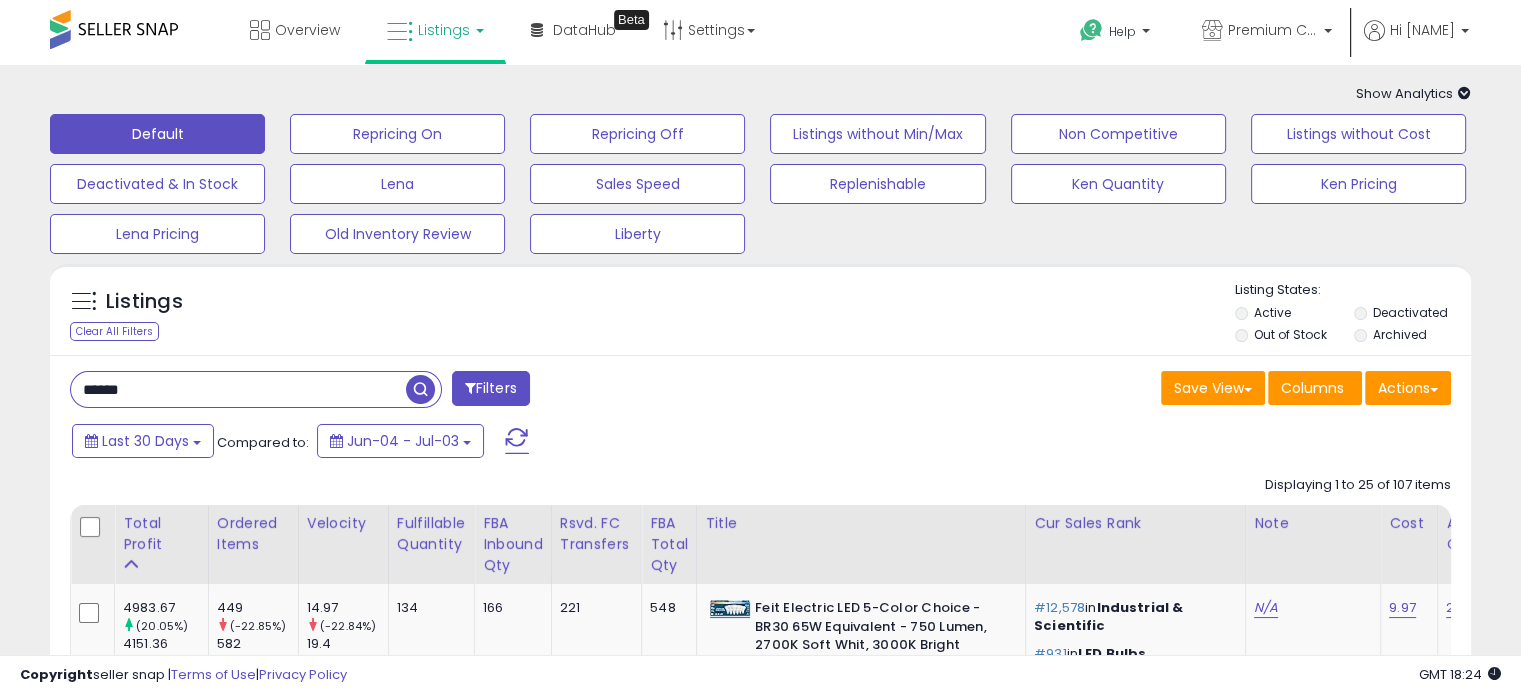 type on "**********" 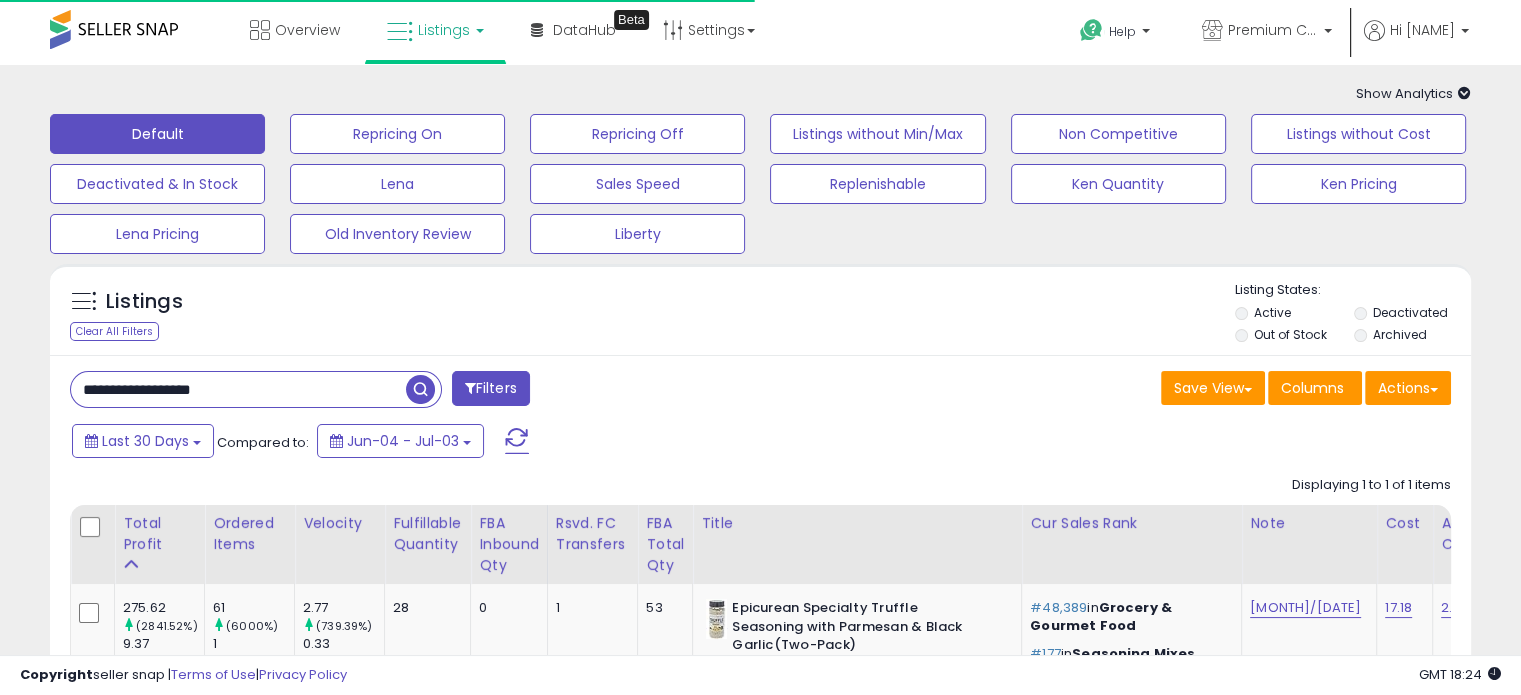 scroll, scrollTop: 200, scrollLeft: 0, axis: vertical 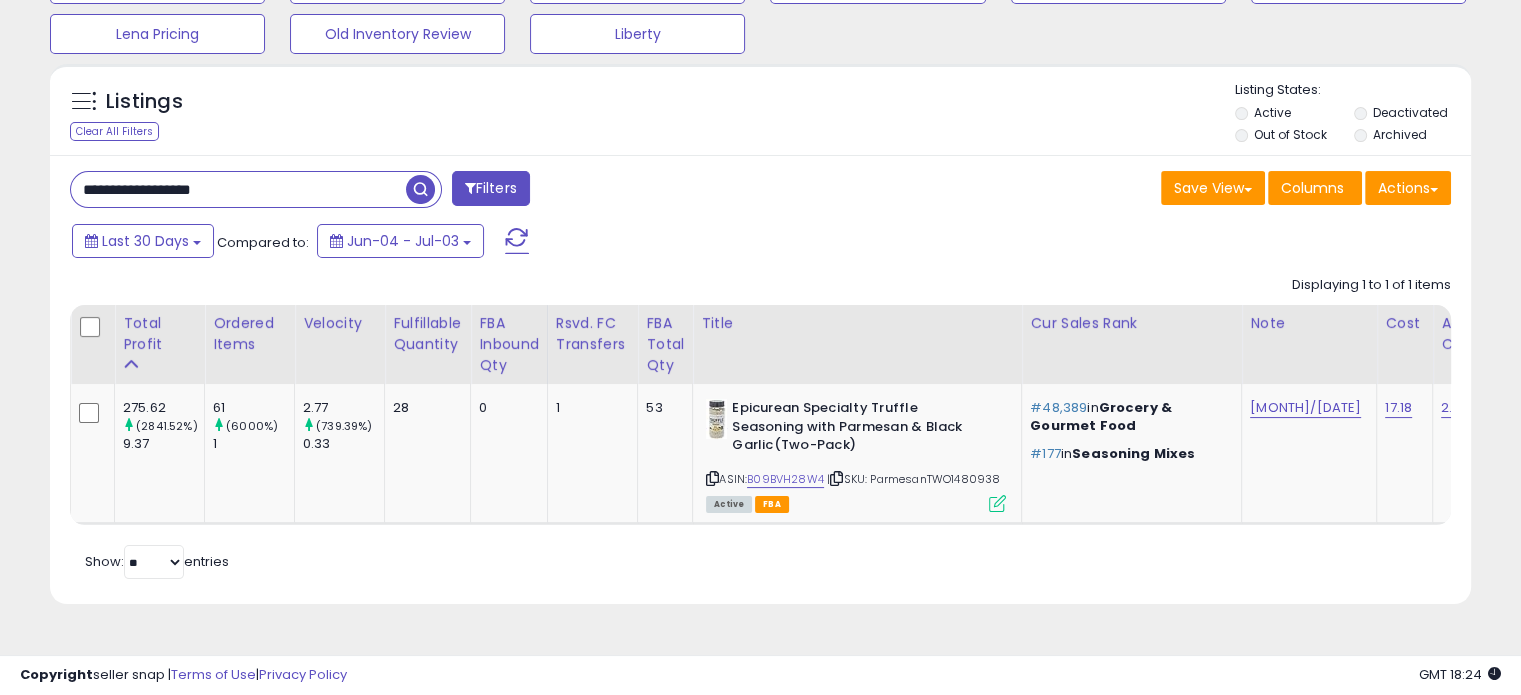drag, startPoint x: 276, startPoint y: 199, endPoint x: 0, endPoint y: 160, distance: 278.74182 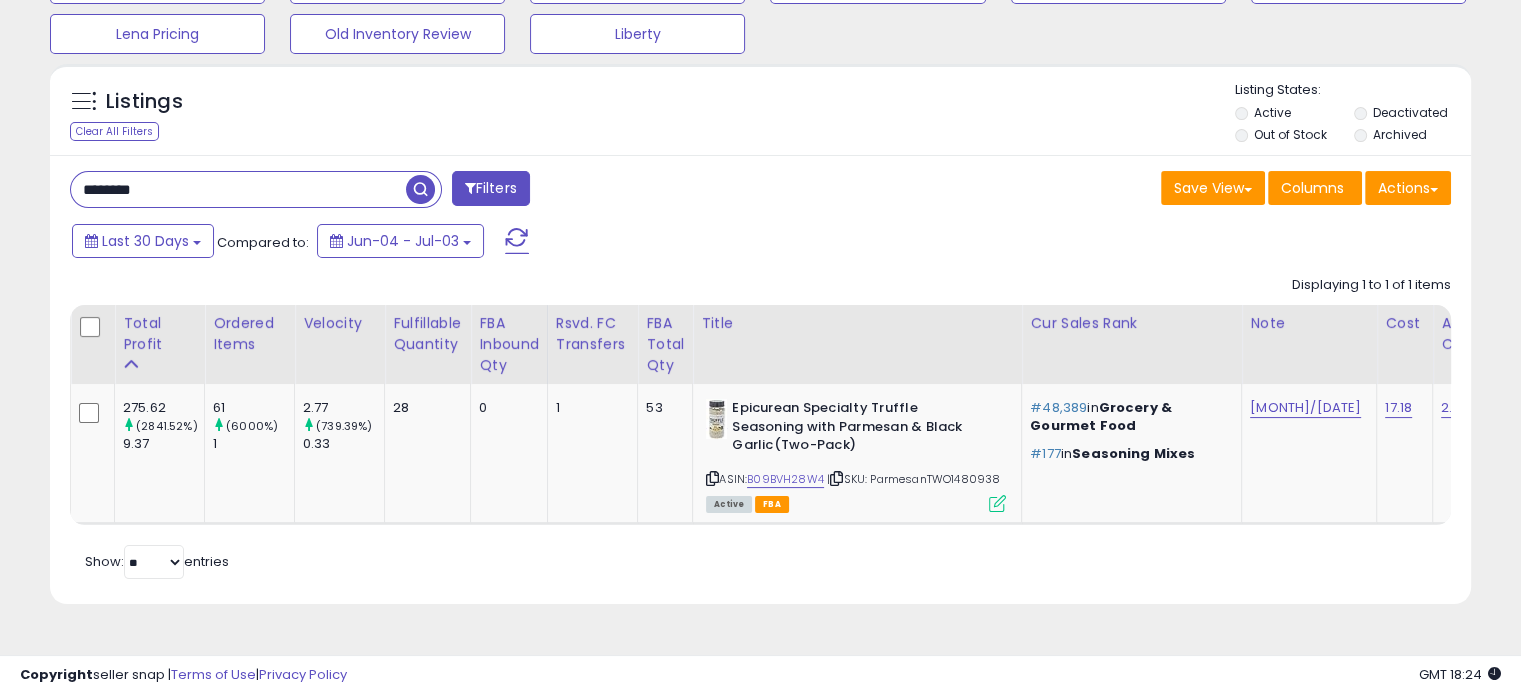 type on "********" 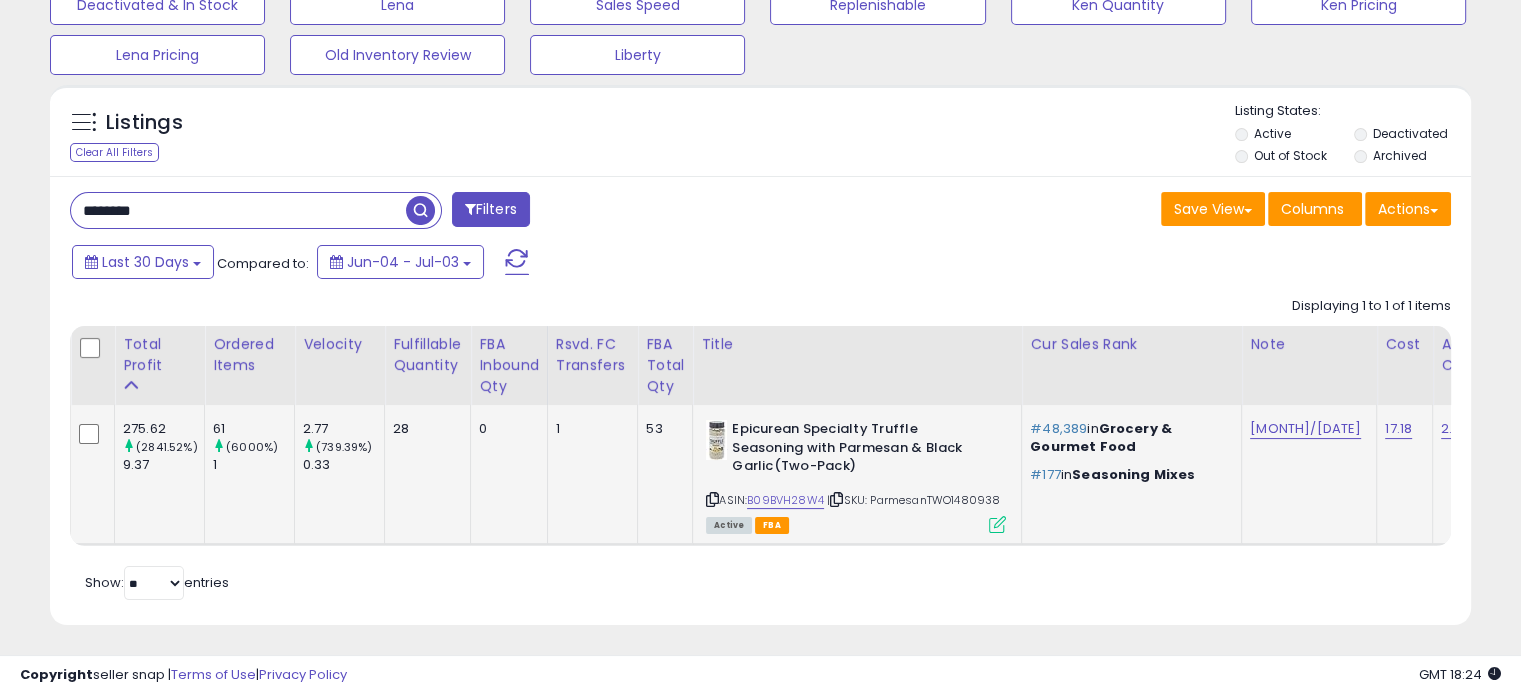 drag, startPoint x: 1008, startPoint y: 492, endPoint x: 956, endPoint y: 492, distance: 52 